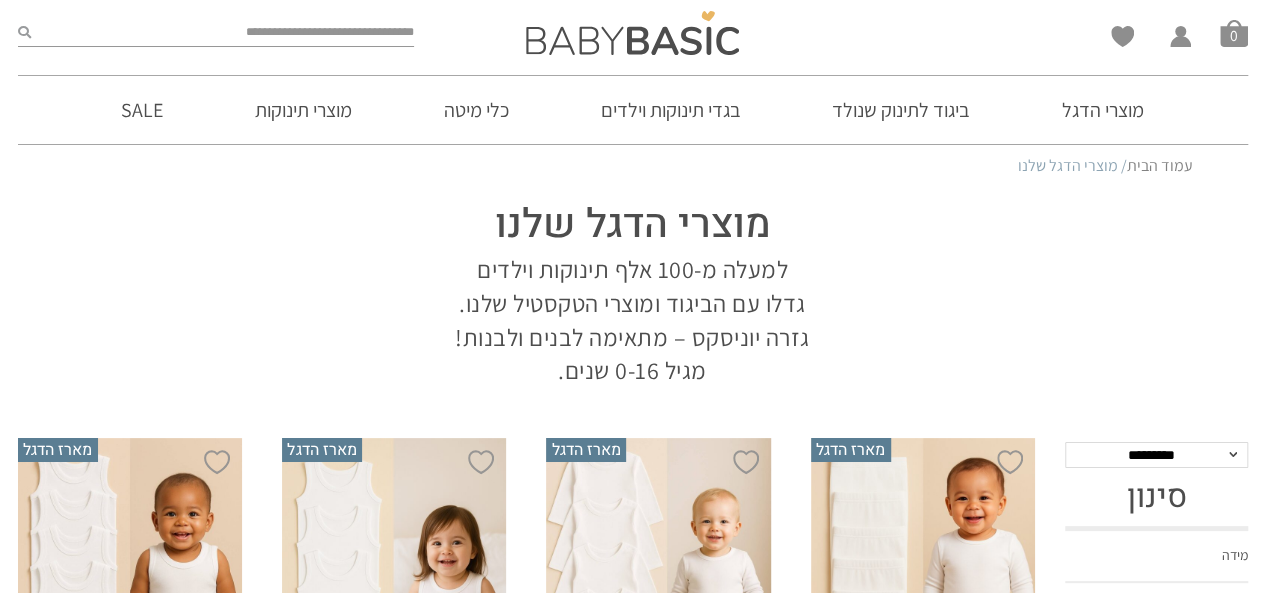 scroll, scrollTop: 0, scrollLeft: 0, axis: both 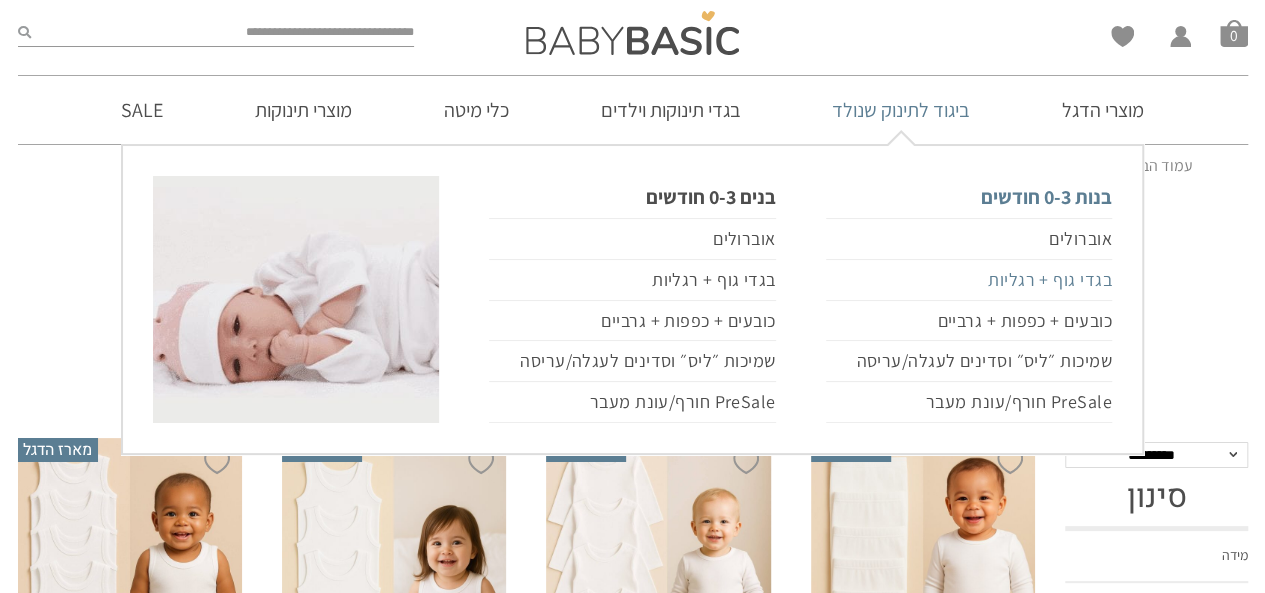 click on "בגדי גוף + רגליות" at bounding box center (969, 280) 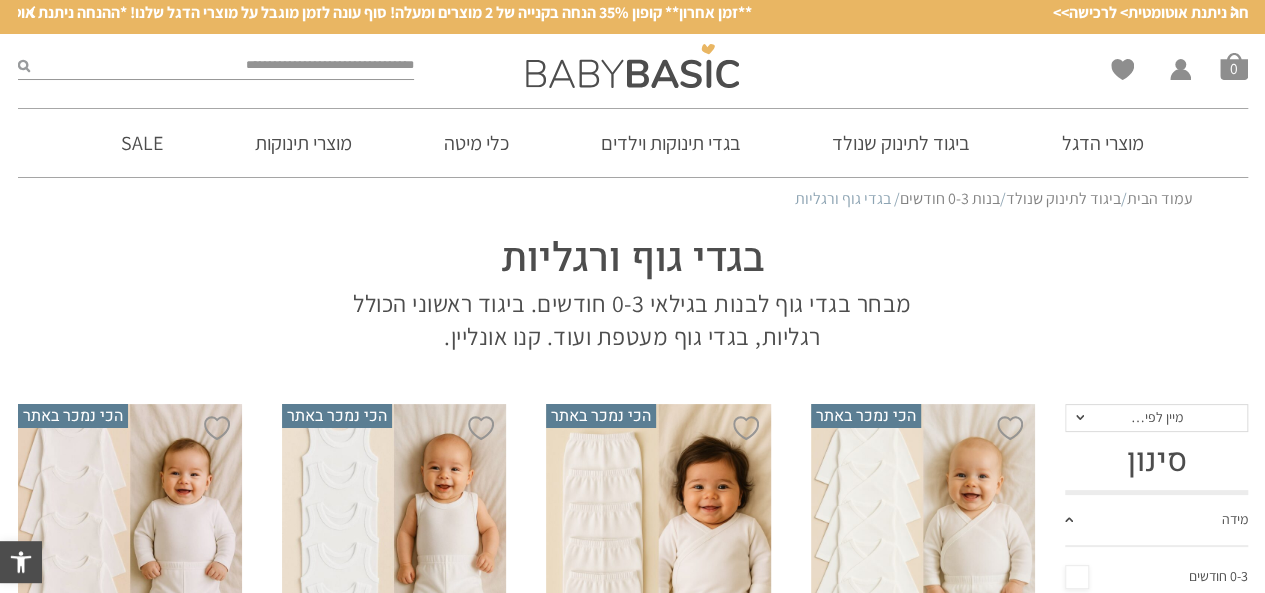 scroll, scrollTop: 0, scrollLeft: 0, axis: both 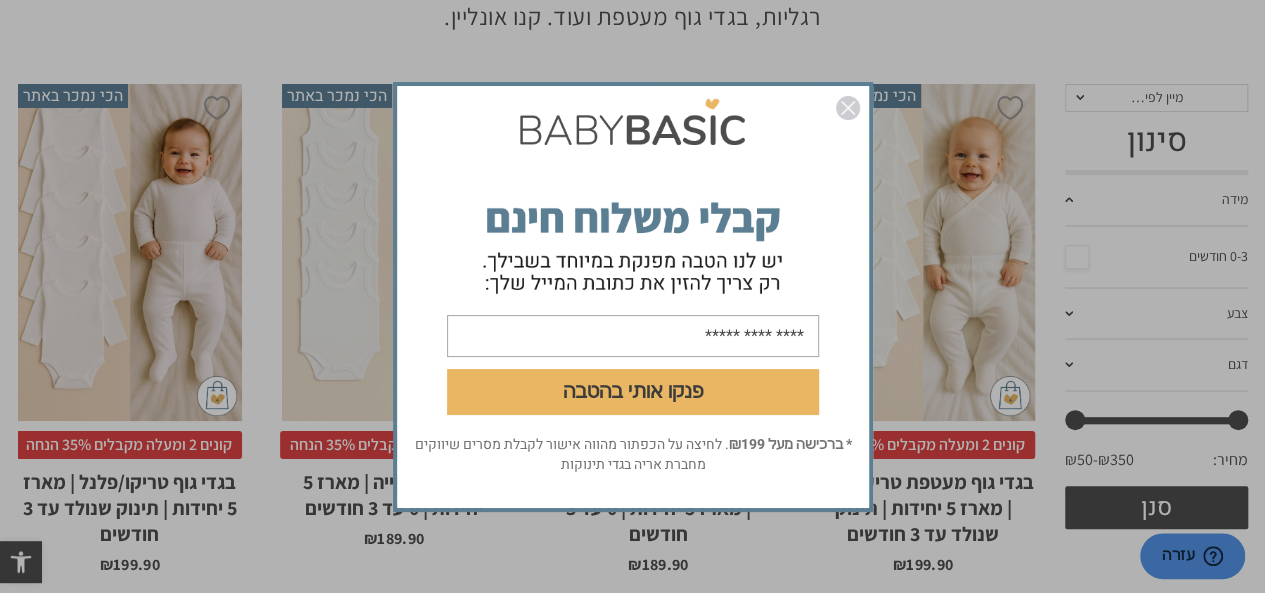 click at bounding box center (848, 108) 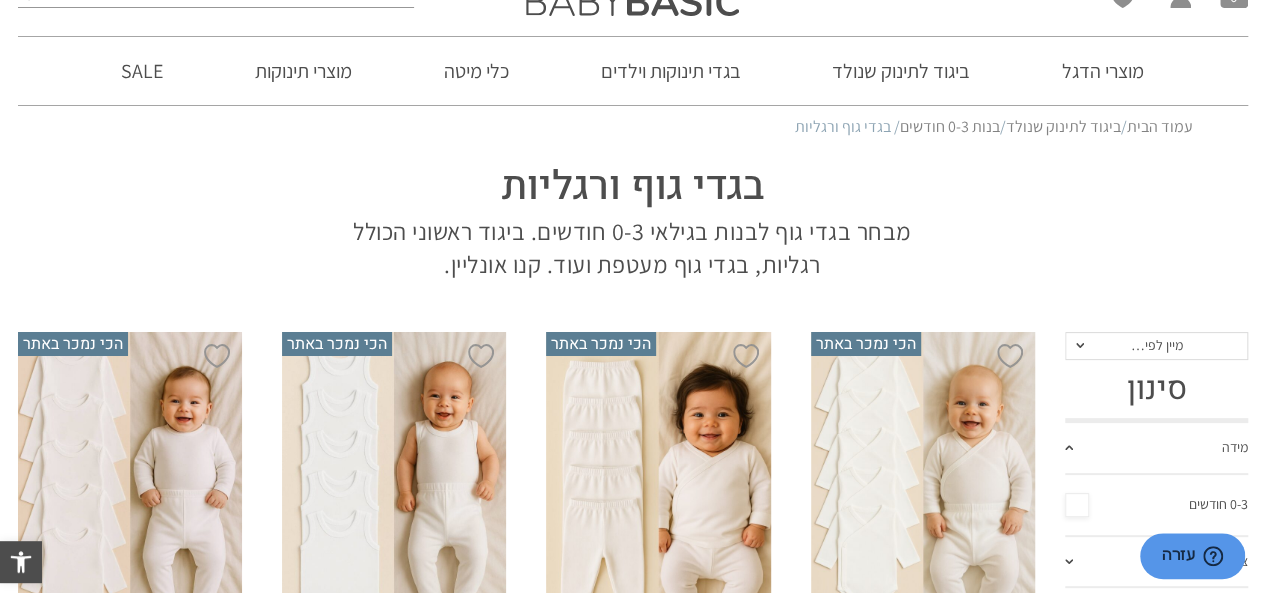 scroll, scrollTop: 240, scrollLeft: 0, axis: vertical 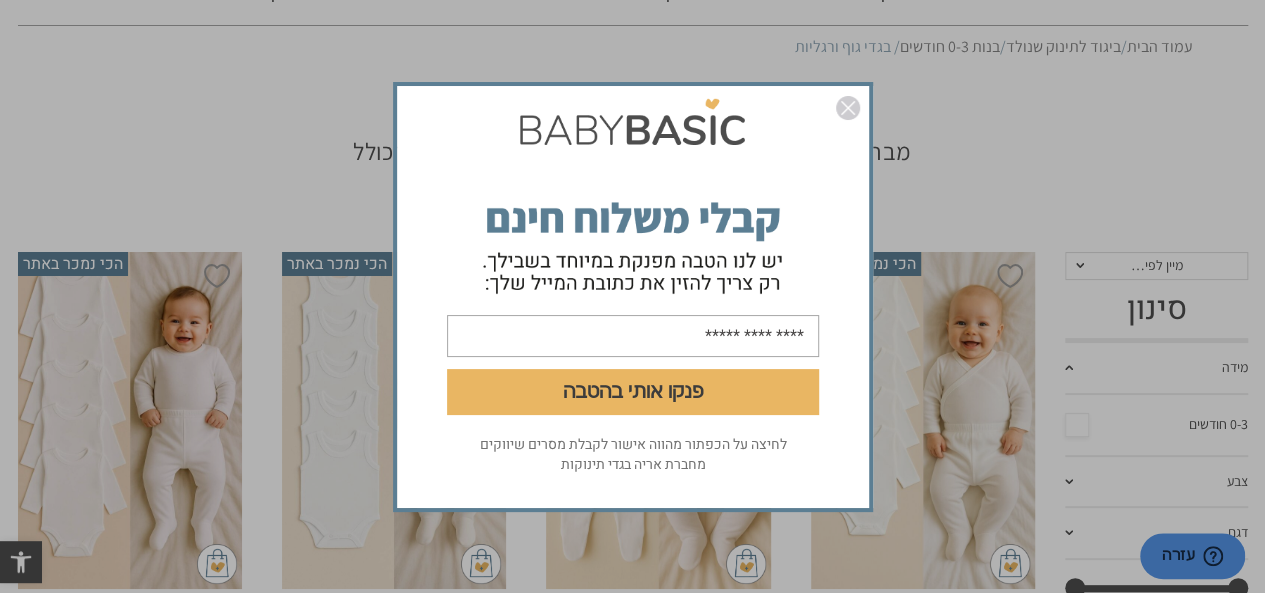 click at bounding box center (848, 108) 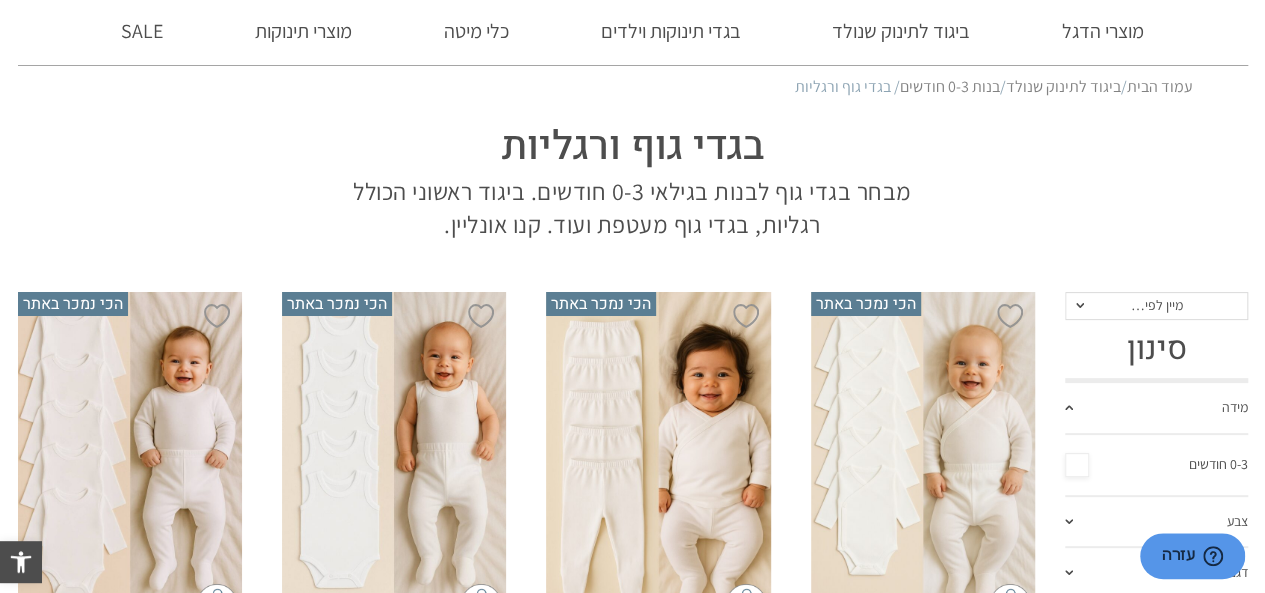 scroll, scrollTop: 0, scrollLeft: 0, axis: both 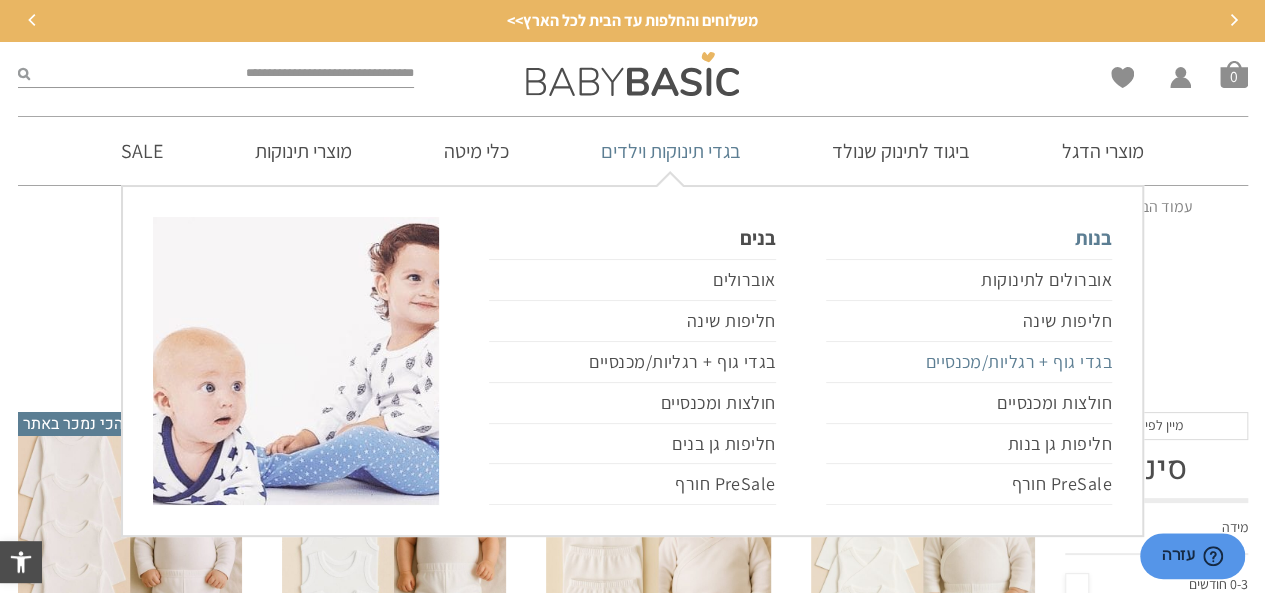 click on "בגדי גוף + רגליות/מכנסיים" at bounding box center (969, 362) 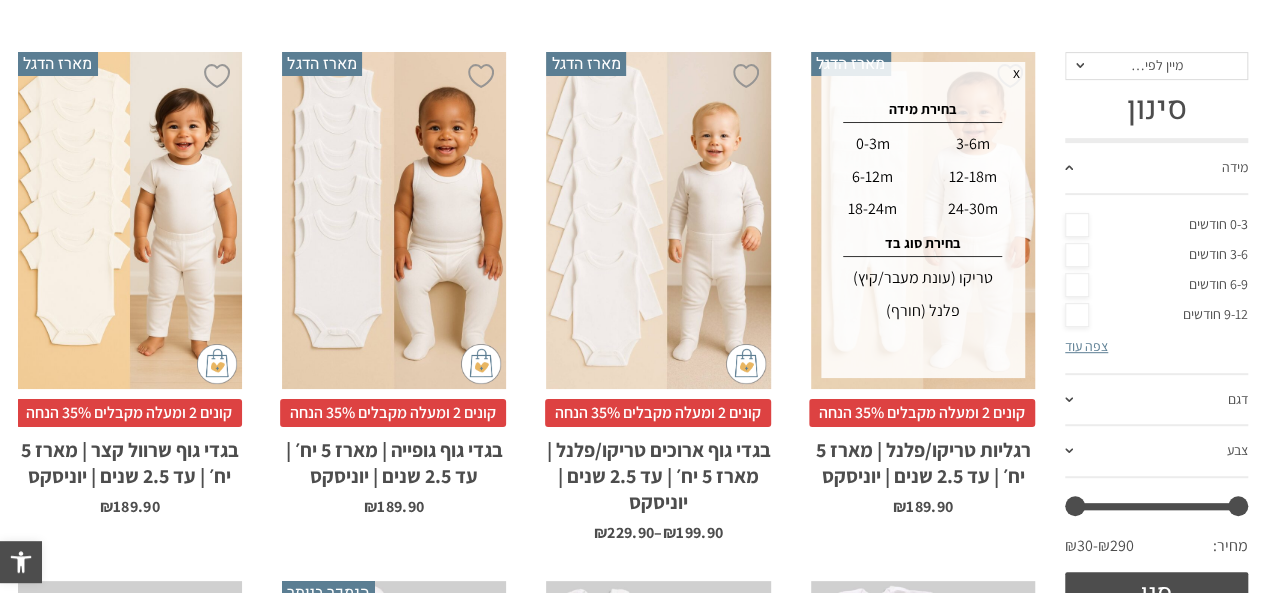 scroll, scrollTop: 0, scrollLeft: 0, axis: both 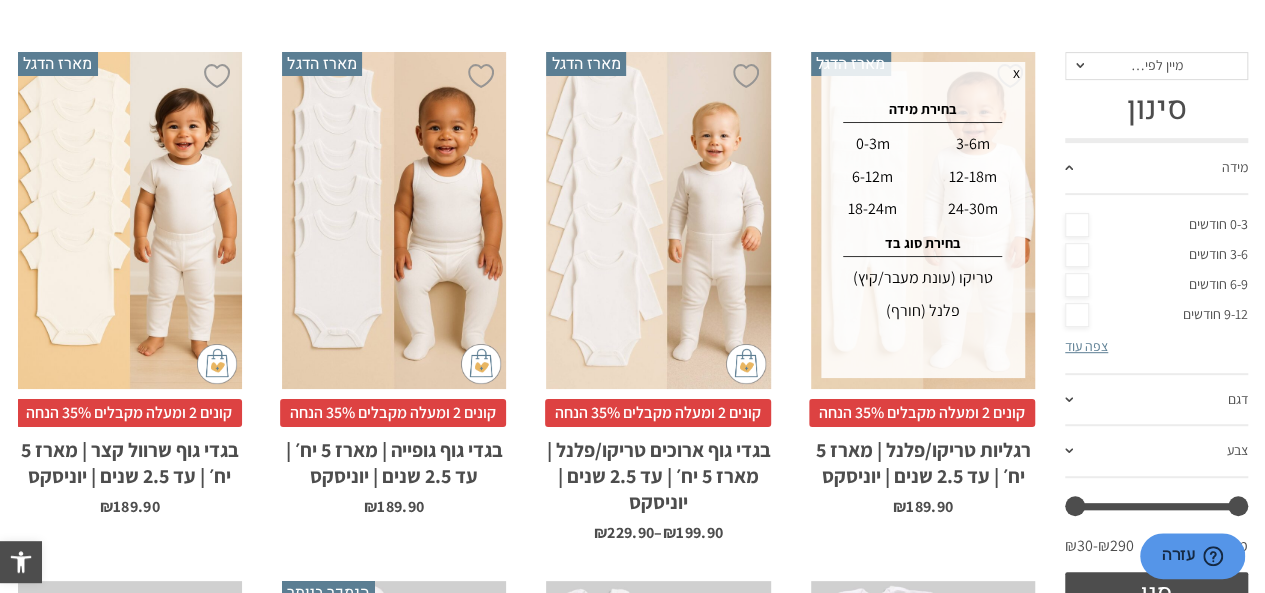 click on "0-3m" at bounding box center [872, 144] 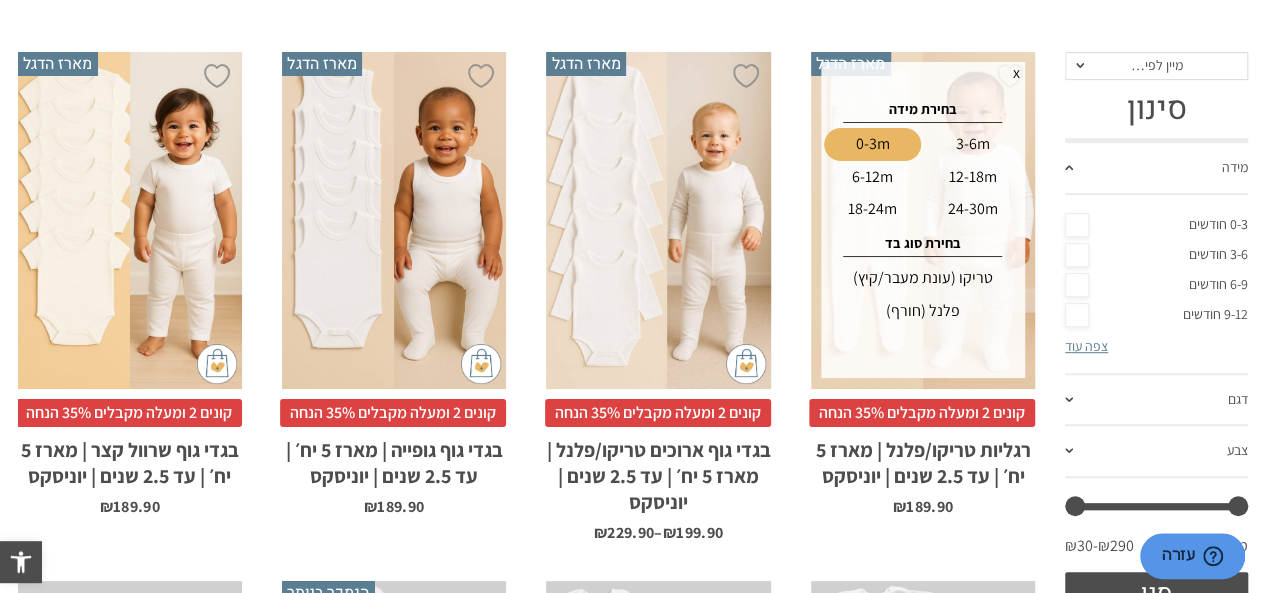 click on "טריקו (עונת מעבר/קיץ)" at bounding box center [923, 278] 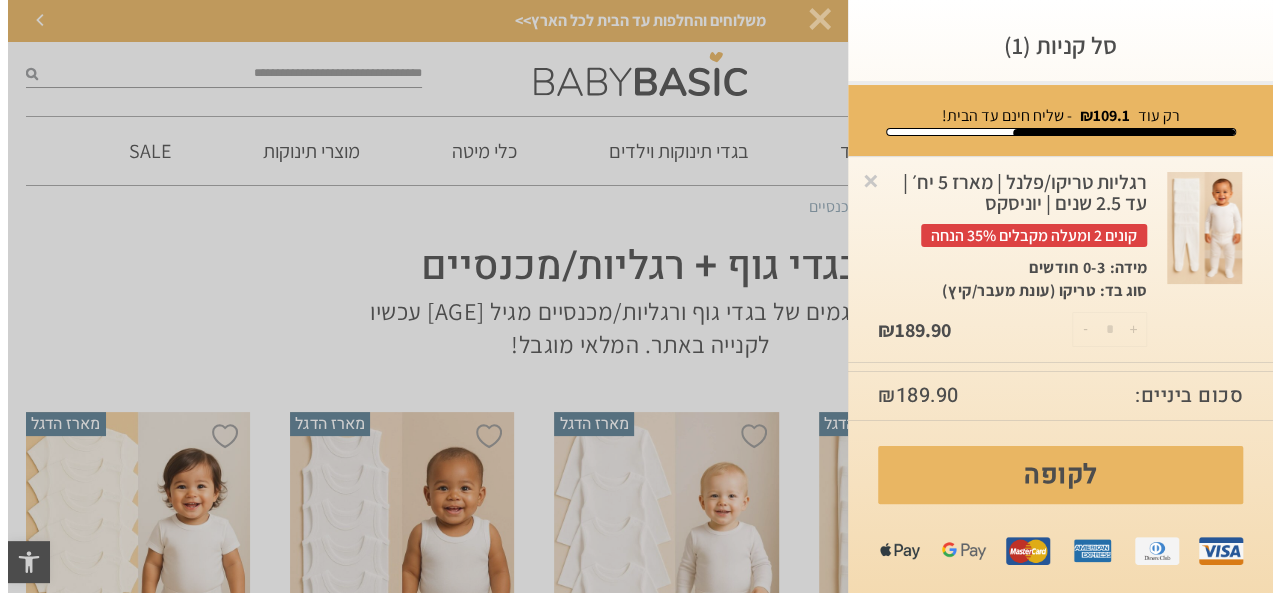 scroll, scrollTop: 0, scrollLeft: 0, axis: both 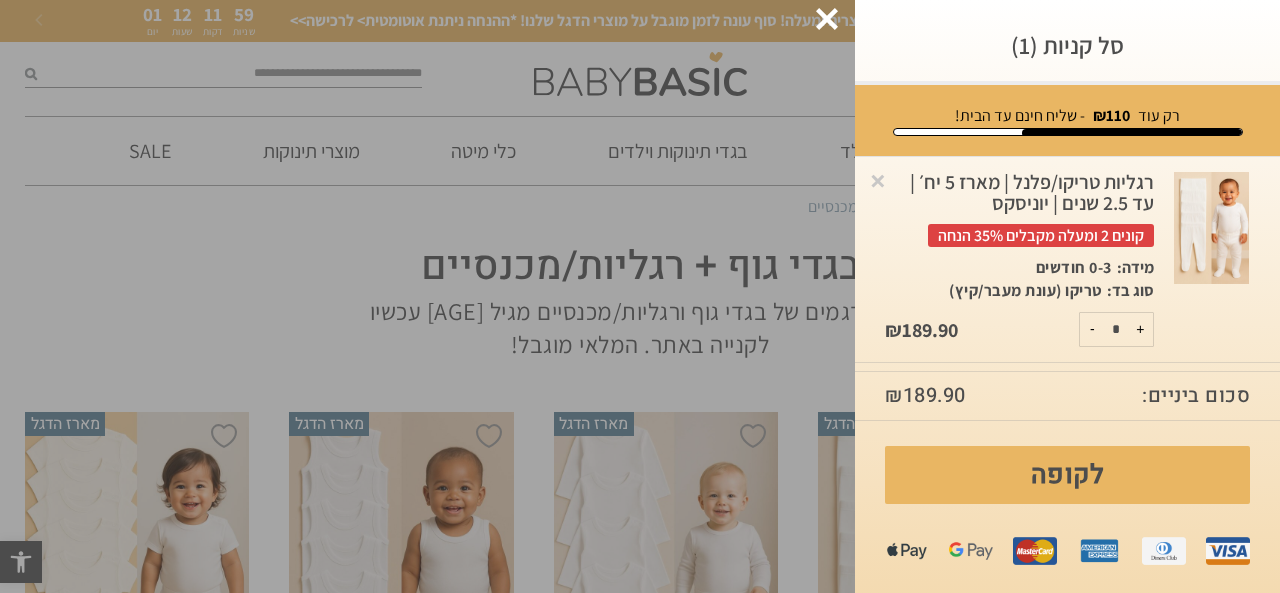 click on "+" at bounding box center (1140, 329) 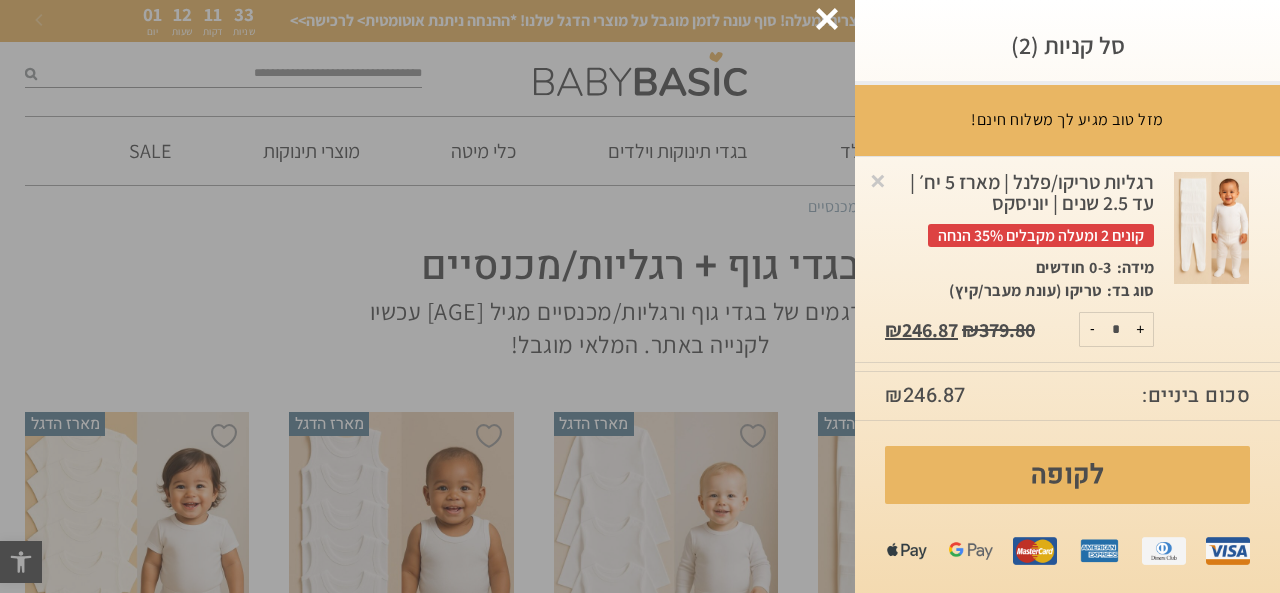 click on "-" at bounding box center (1092, 329) 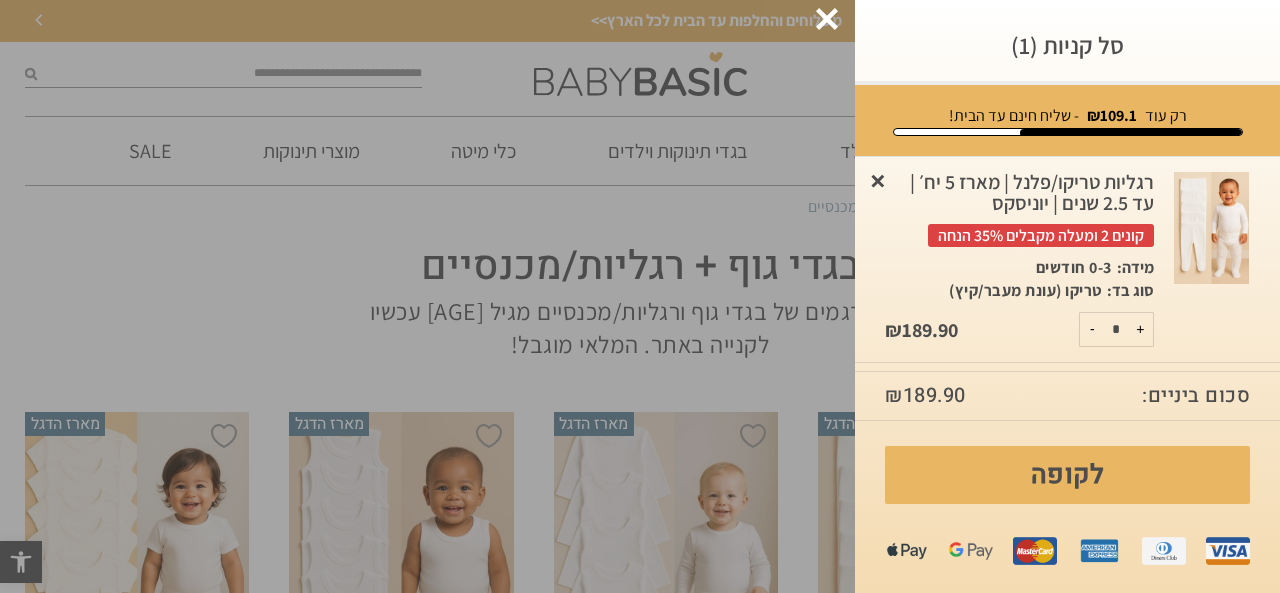 click on "×" at bounding box center (878, 180) 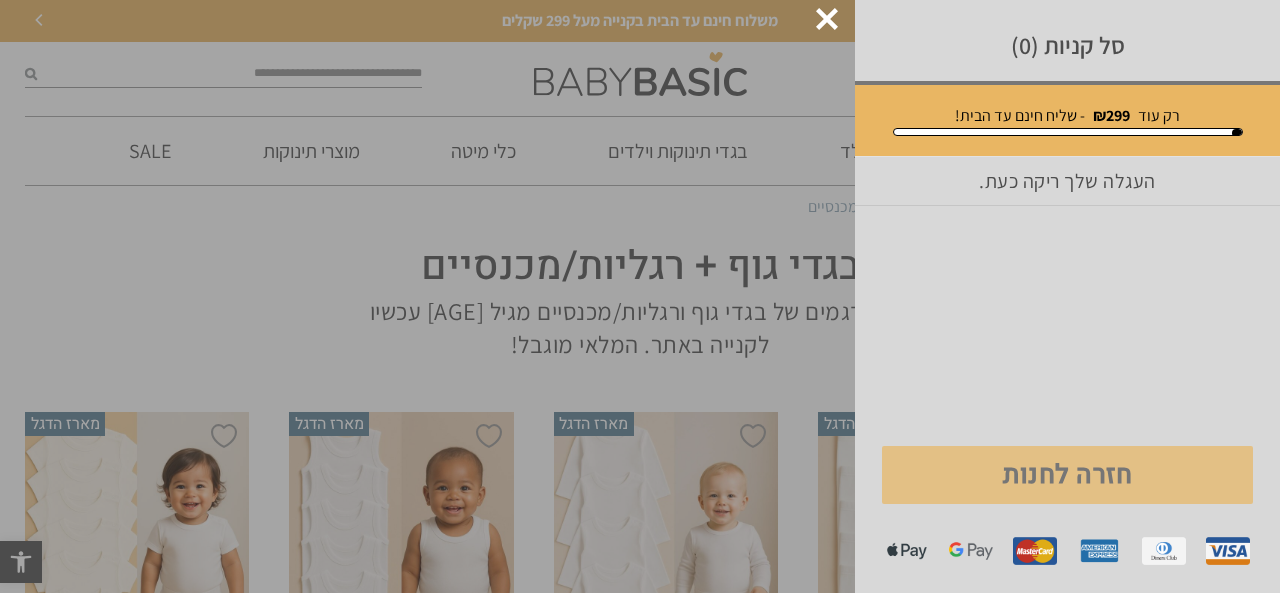 click on "חזרה לחנות" at bounding box center (1067, 475) 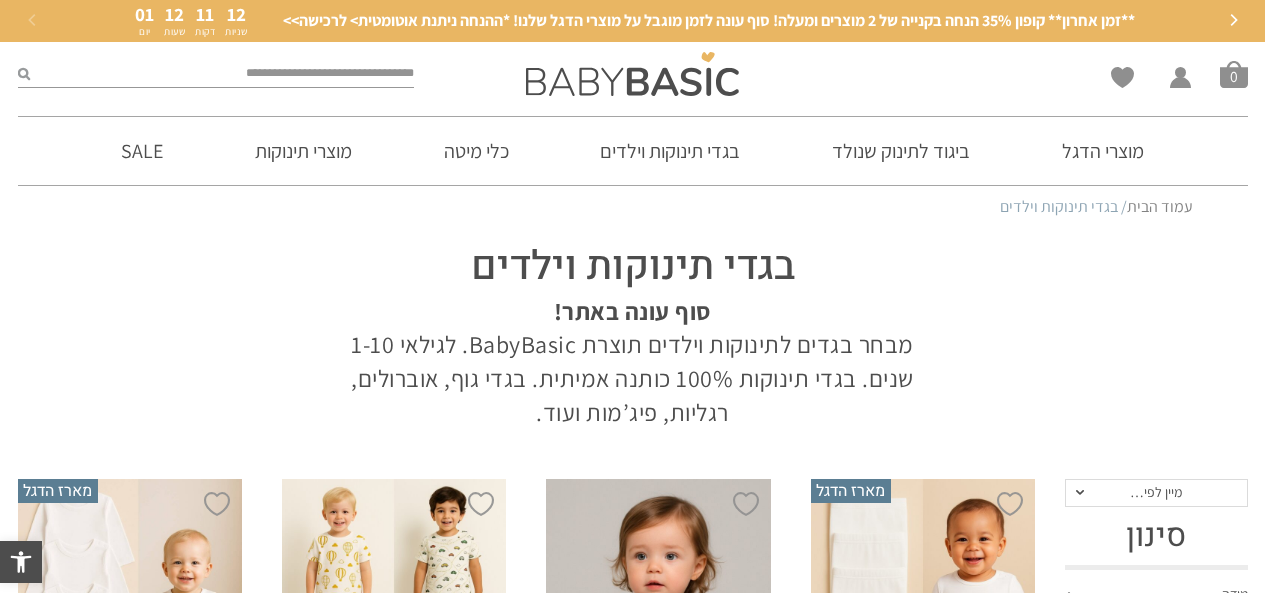 scroll, scrollTop: 320, scrollLeft: 0, axis: vertical 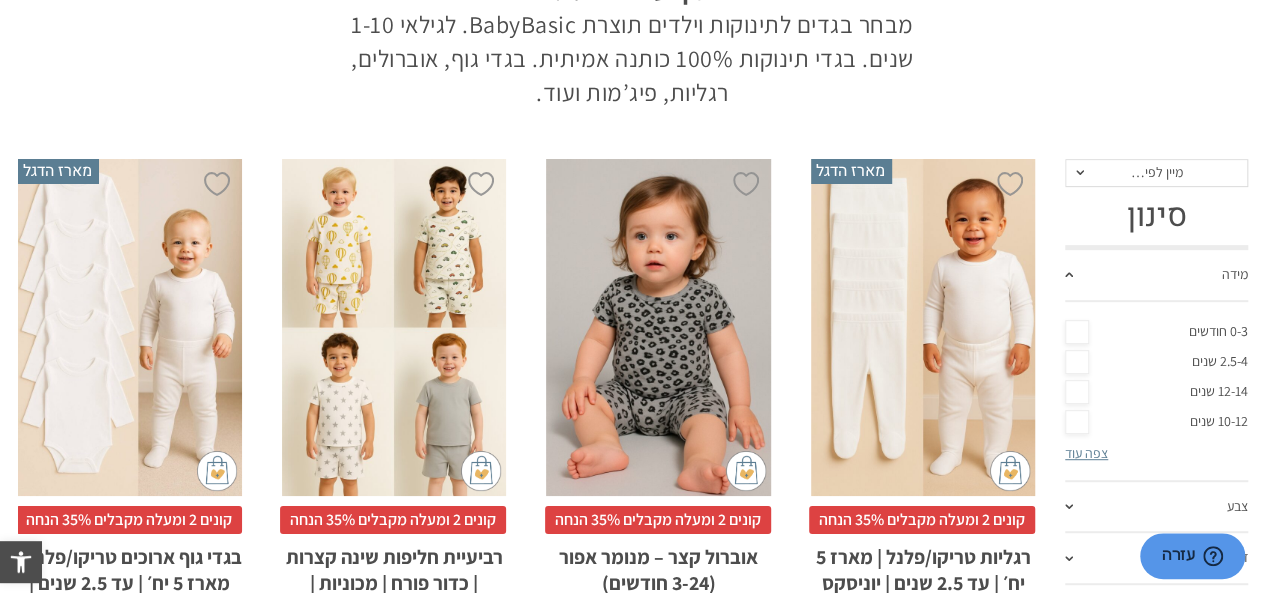 click on "0-3 חודשים" at bounding box center [1156, 332] 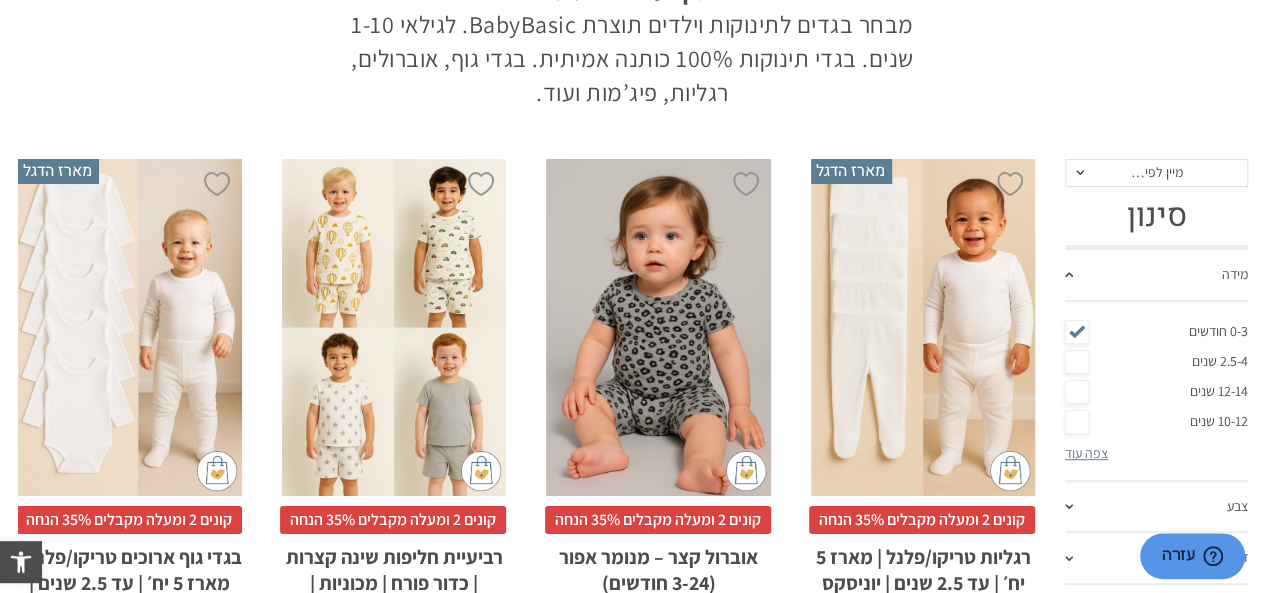 click on "צפה עוד" at bounding box center [1086, 453] 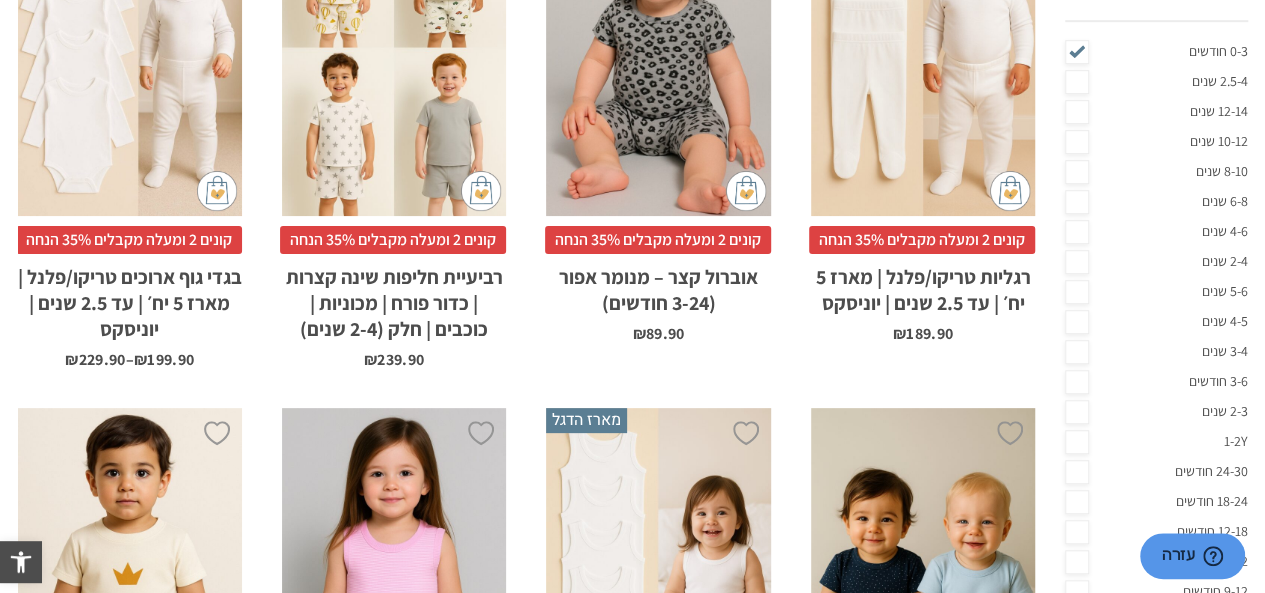 scroll, scrollTop: 786, scrollLeft: 0, axis: vertical 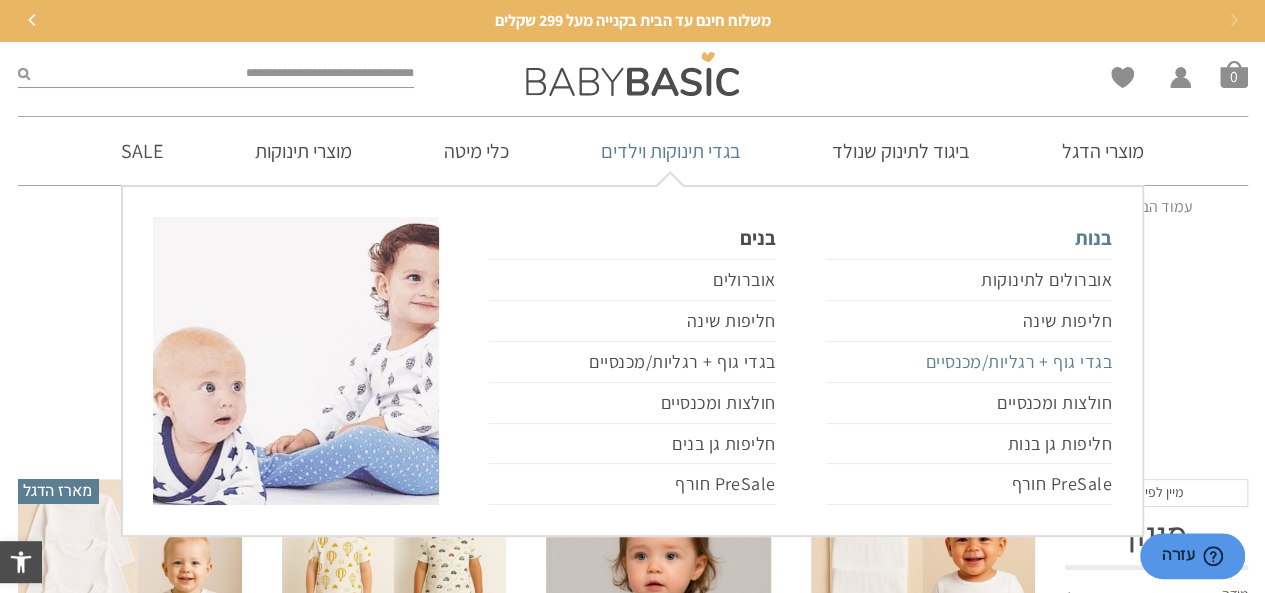 click on "בגדי גוף + רגליות/מכנסיים" at bounding box center (969, 362) 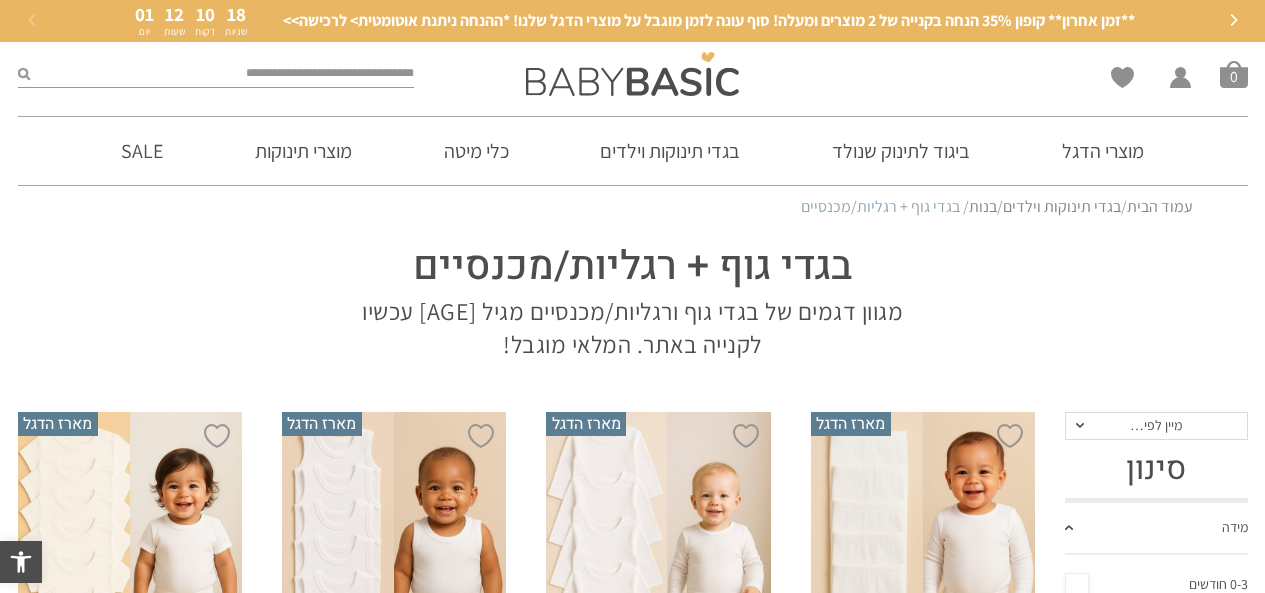 scroll, scrollTop: 320, scrollLeft: 0, axis: vertical 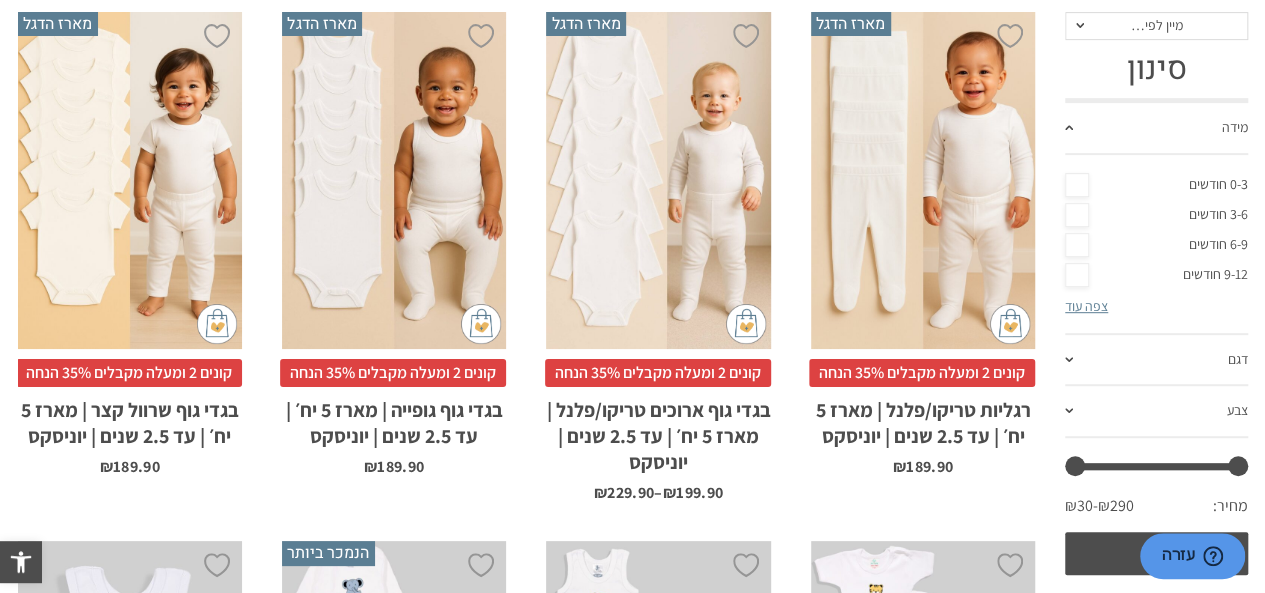click on "0-3 חודשים" at bounding box center [1156, 185] 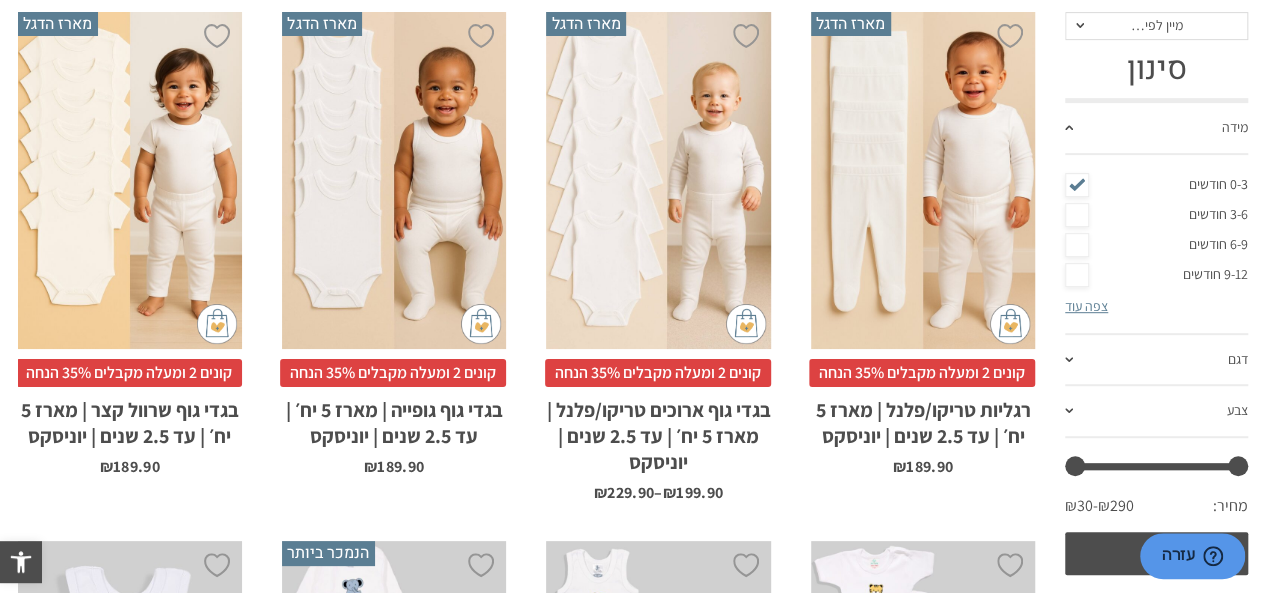 scroll, scrollTop: 440, scrollLeft: 0, axis: vertical 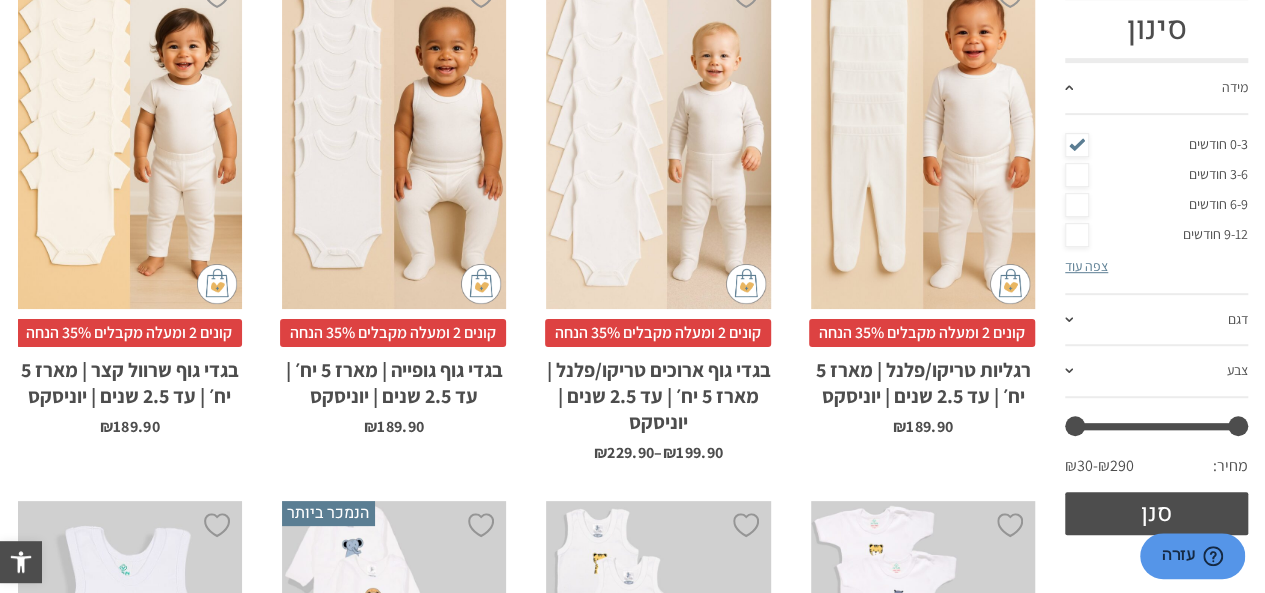 click on "צפה עוד" at bounding box center [1086, 266] 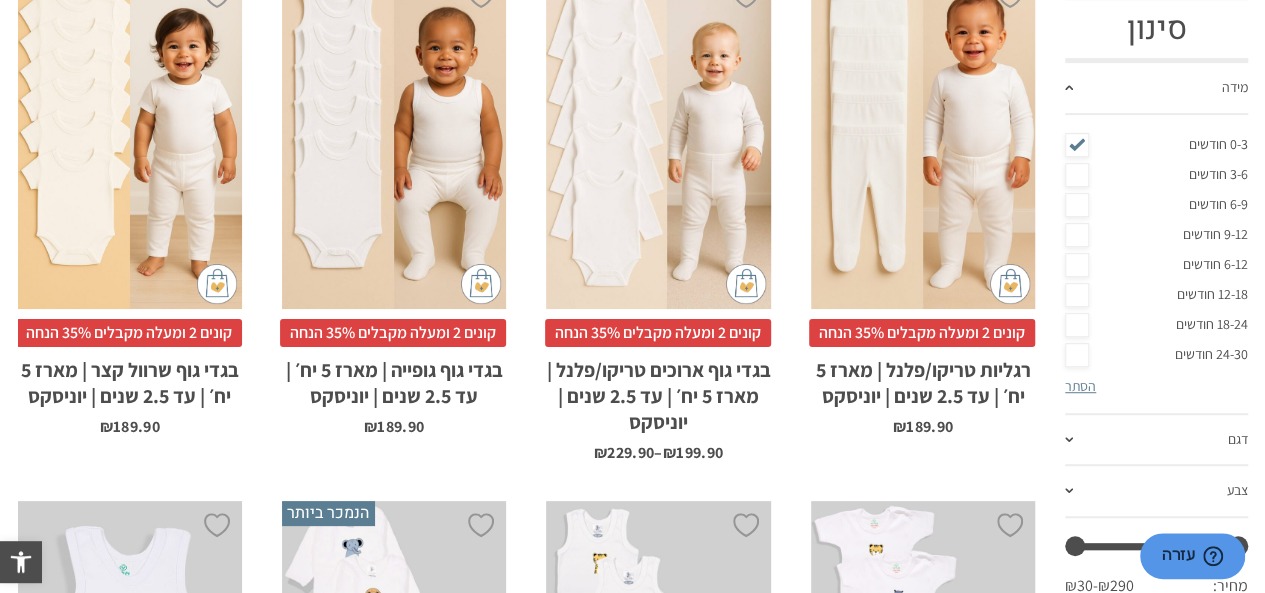 click on "דגם" at bounding box center [1156, 441] 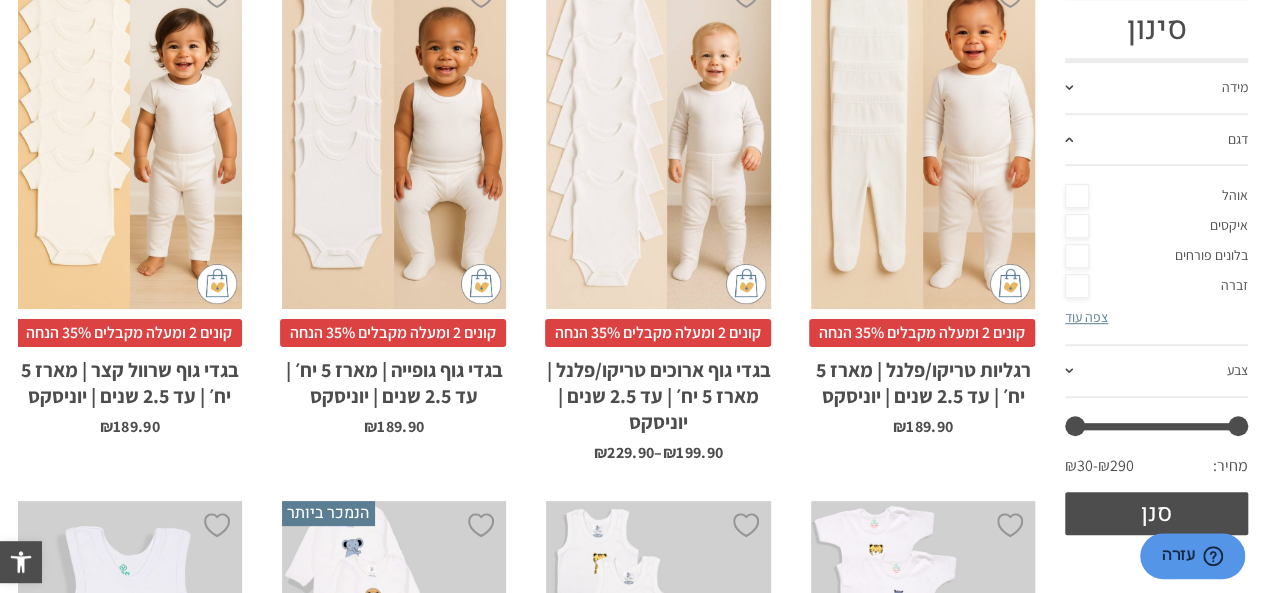 scroll, scrollTop: 958, scrollLeft: 0, axis: vertical 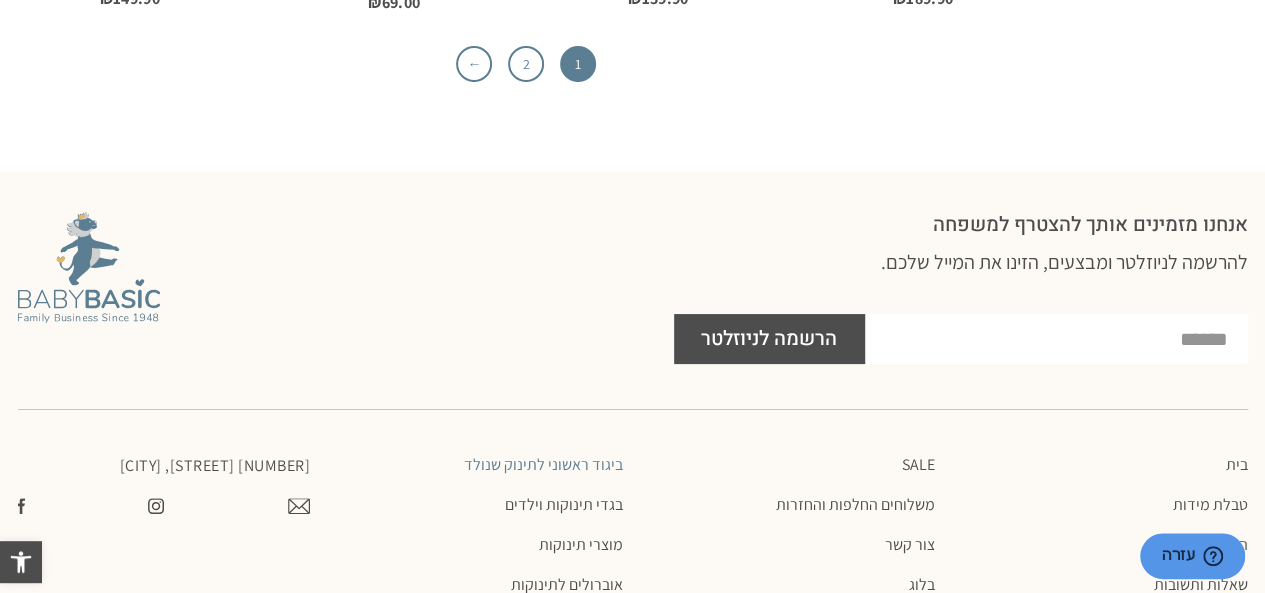 click on "ביגוד ראשוני לתינוק שנולד" 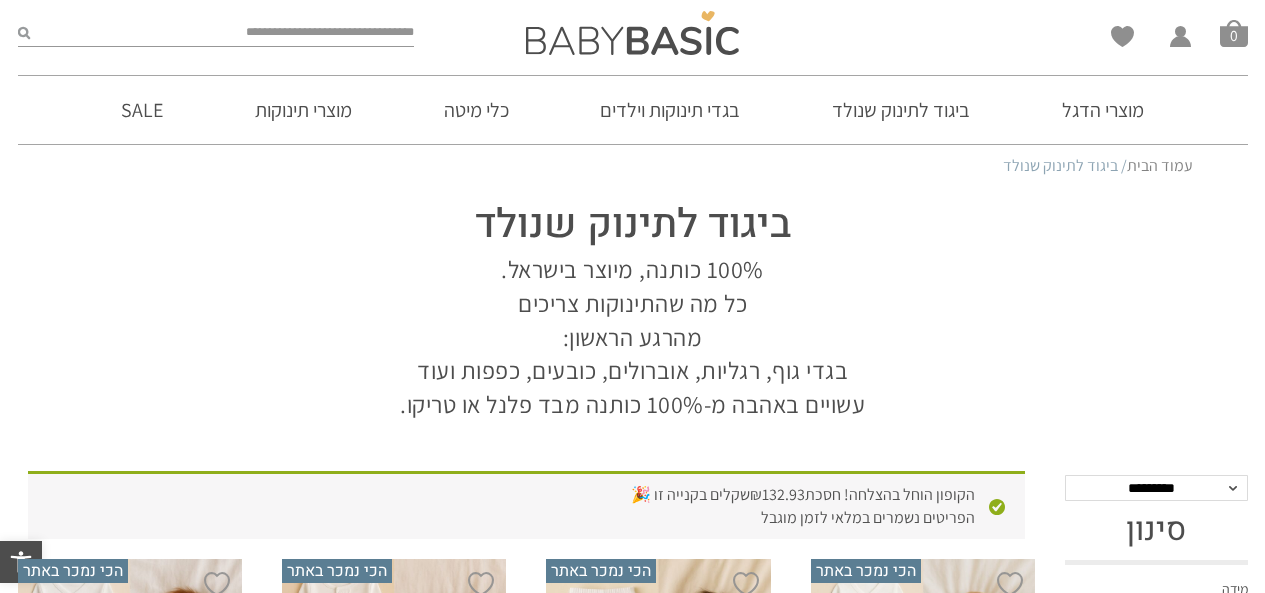 scroll, scrollTop: 0, scrollLeft: 0, axis: both 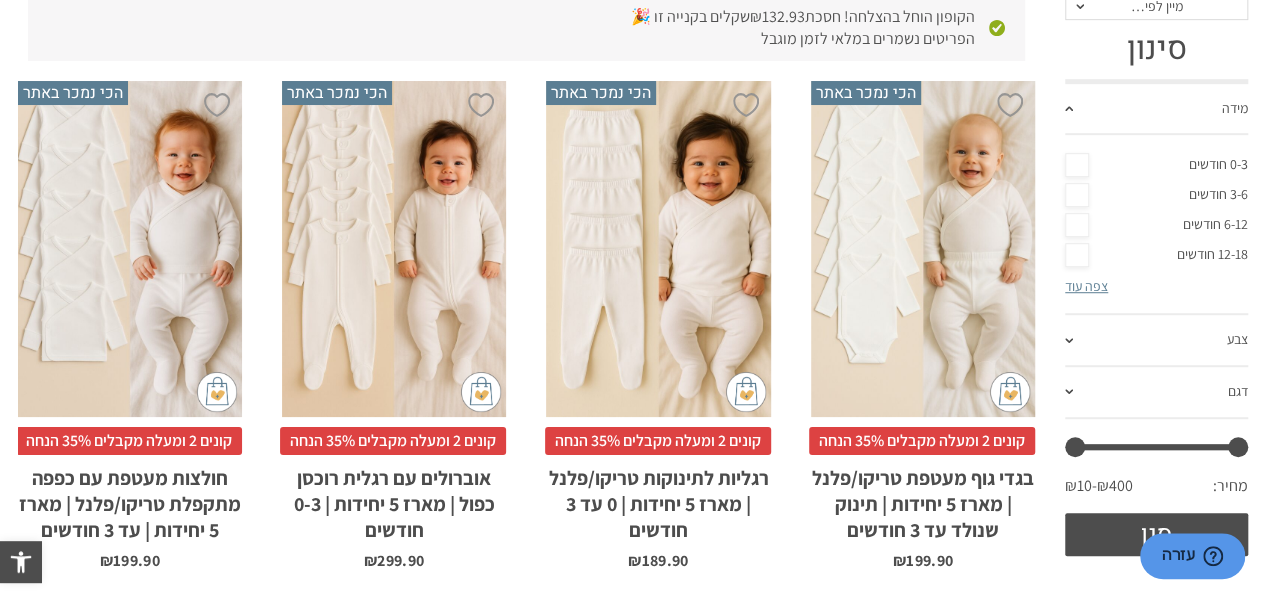 click on "x
בחירת סוג בד
טריקו (עונת מעבר/קיץ)
פלנל (חורף)" at bounding box center (923, 249) 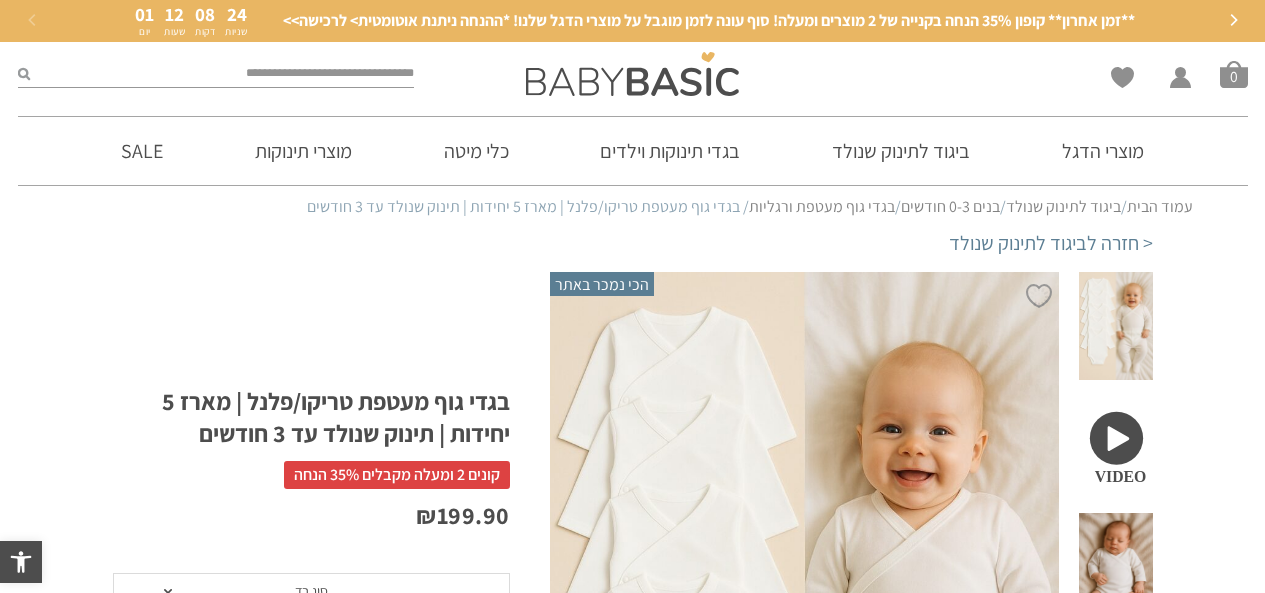 scroll, scrollTop: 0, scrollLeft: 0, axis: both 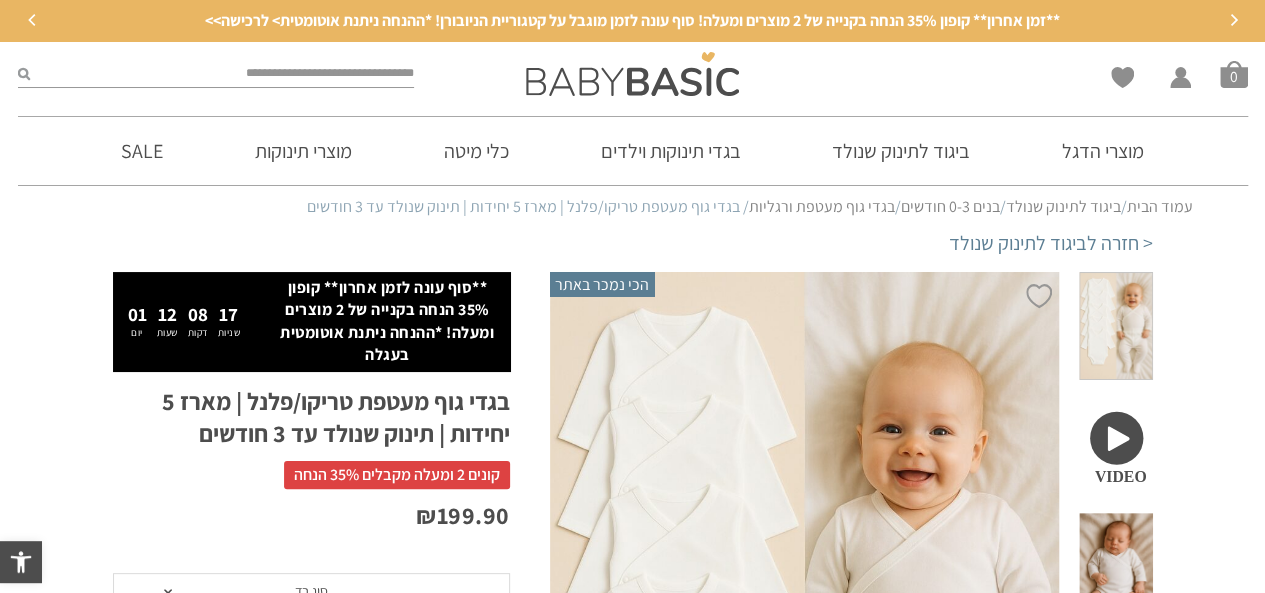 click at bounding box center (1115, 446) 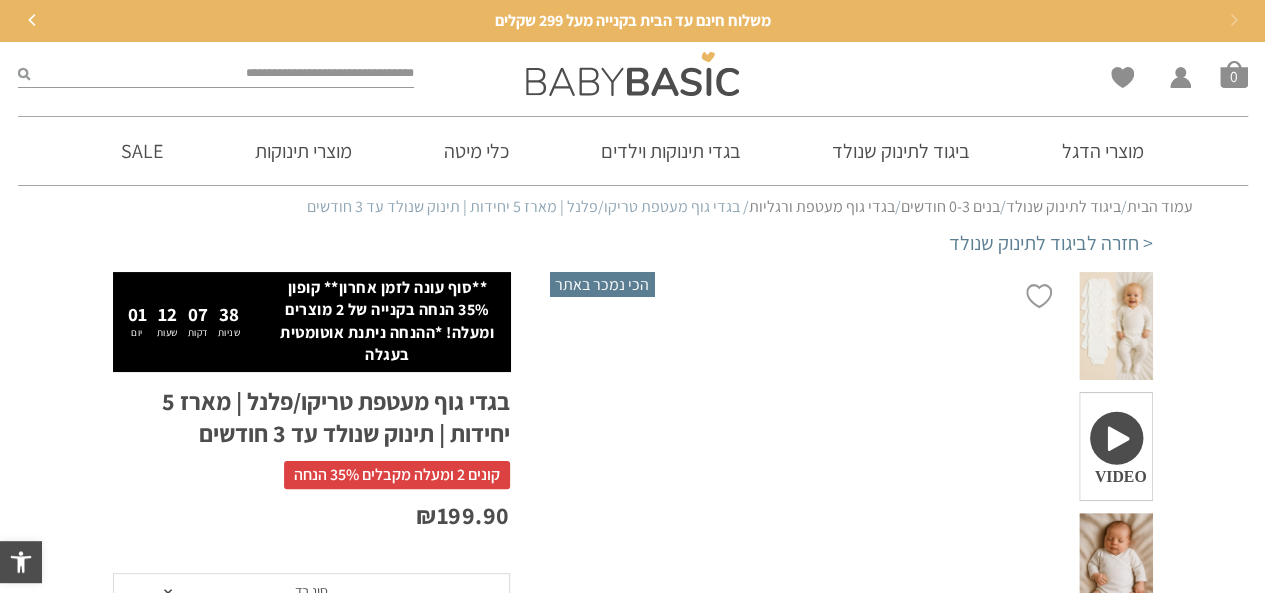 click at bounding box center (1115, 446) 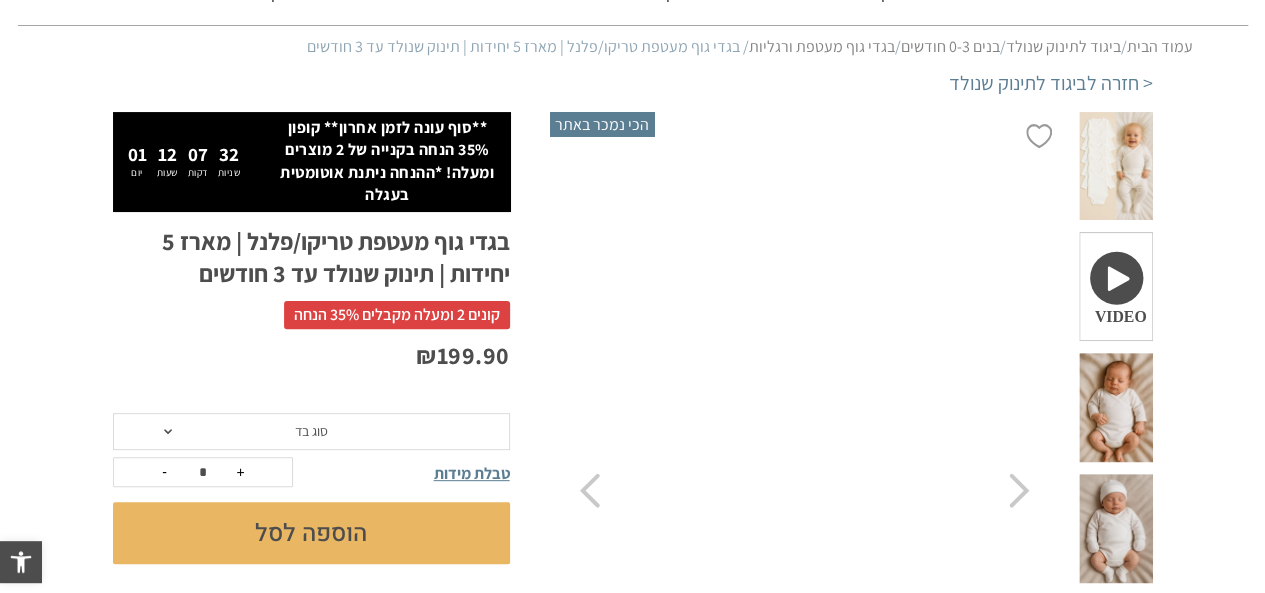 scroll, scrollTop: 200, scrollLeft: 0, axis: vertical 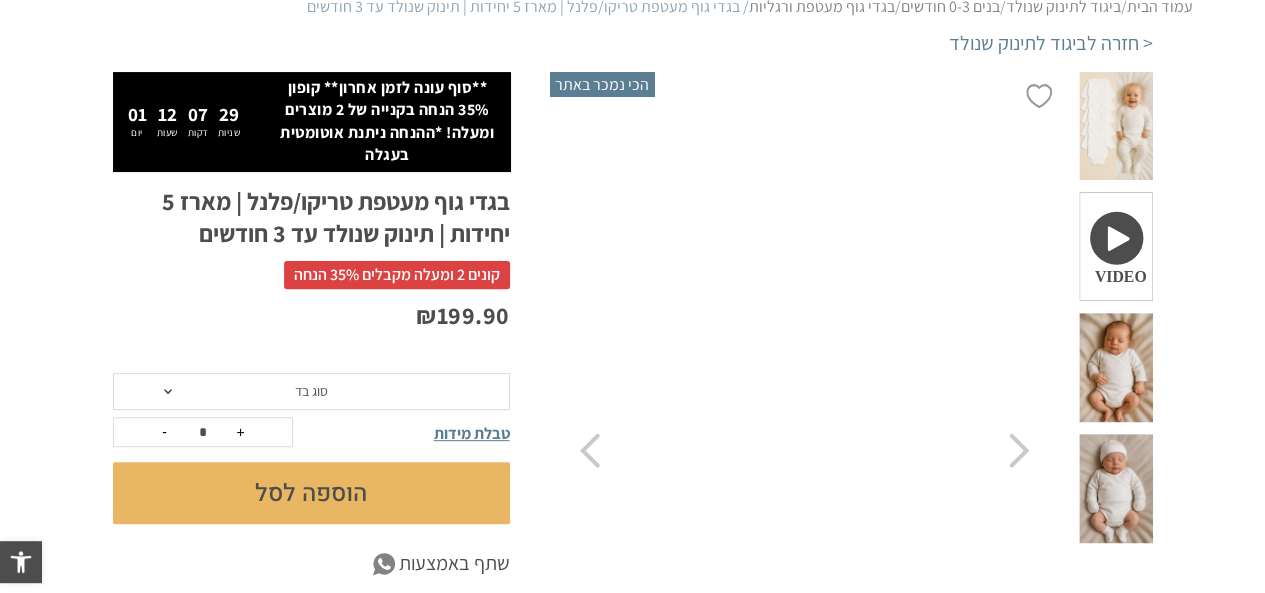 click on "סוג בד" at bounding box center [311, 392] 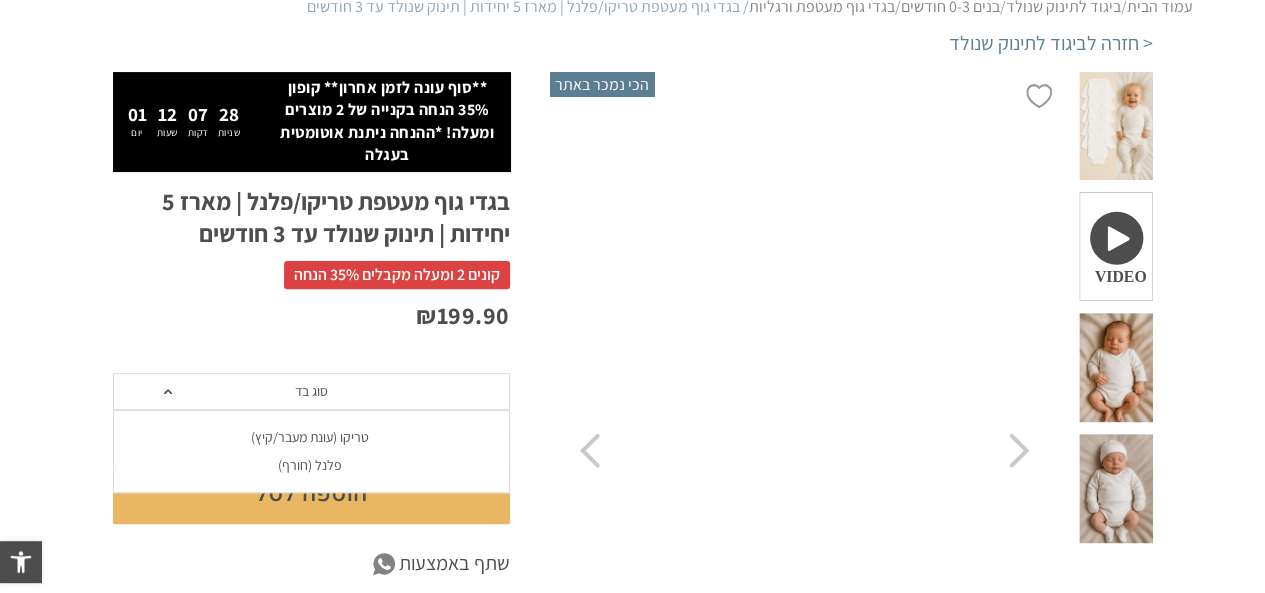 scroll, scrollTop: 0, scrollLeft: 0, axis: both 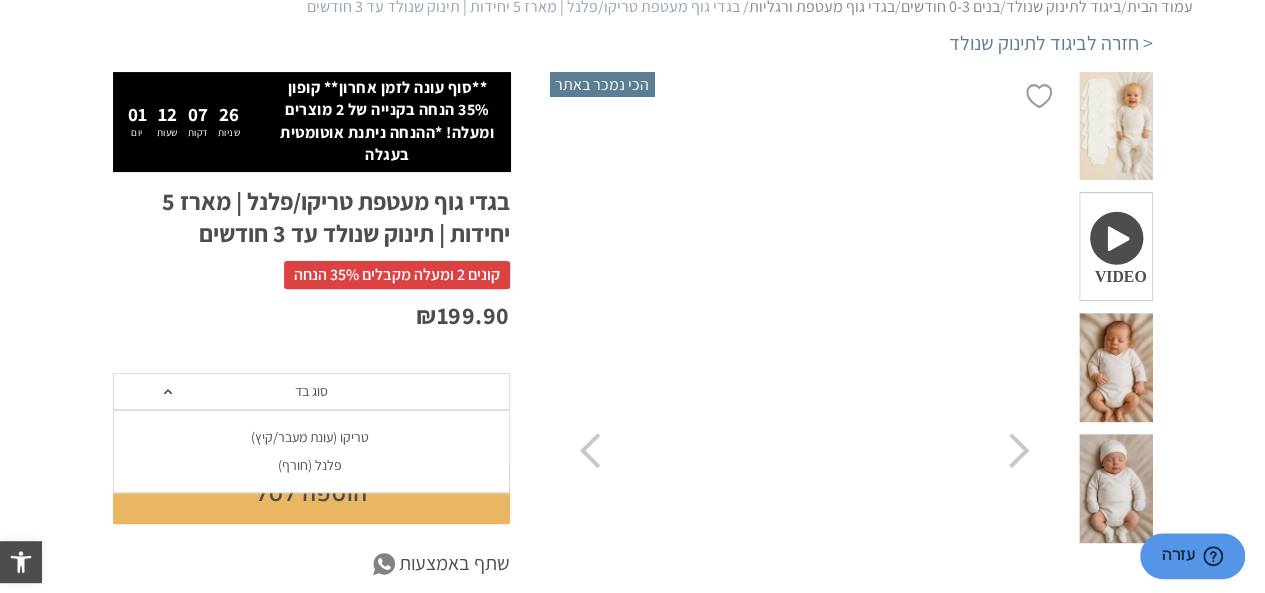 click on "טריקו (עונת מעבר/קיץ)" at bounding box center (310, 437) 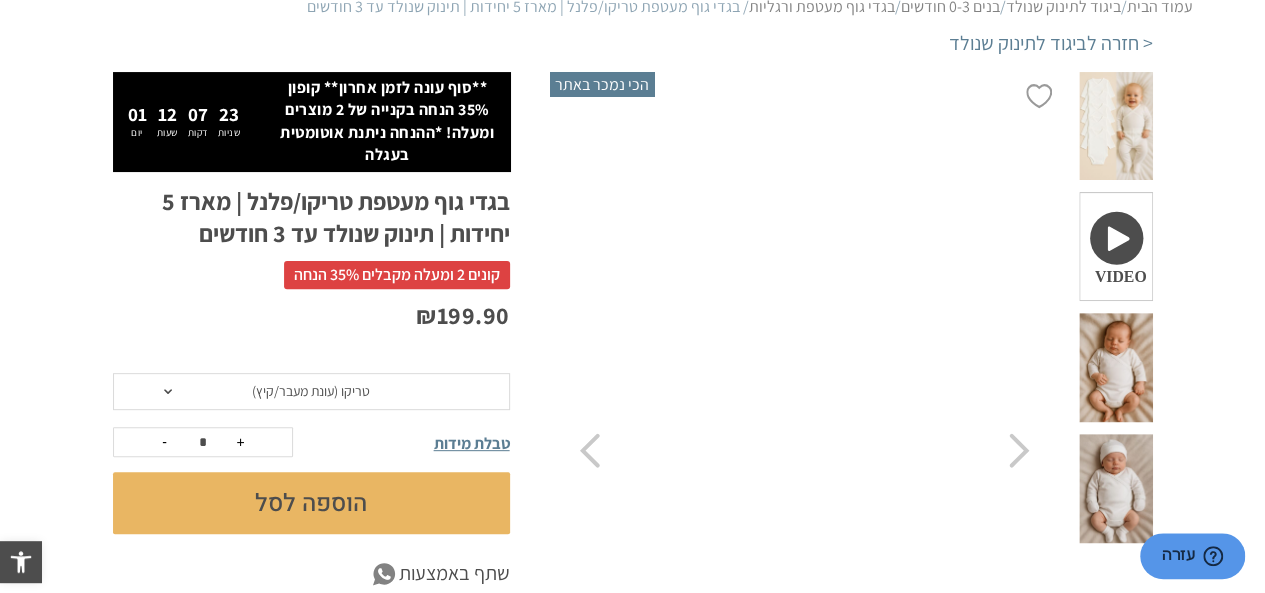 click on "הוספה לסל" at bounding box center (311, 503) 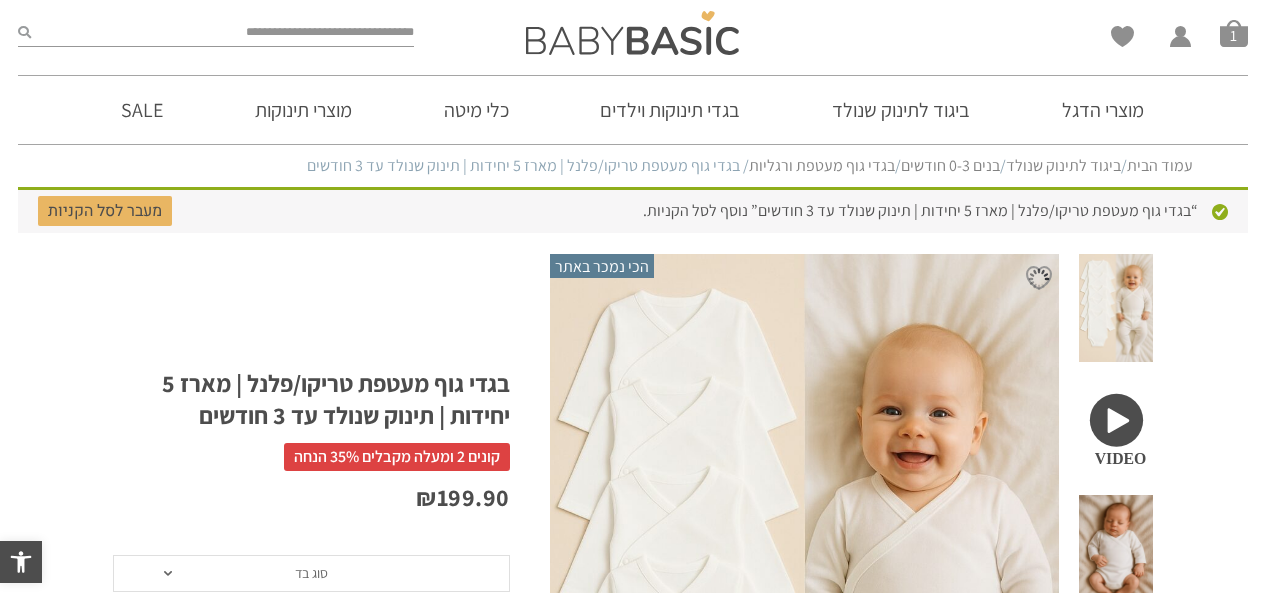 scroll, scrollTop: 0, scrollLeft: 0, axis: both 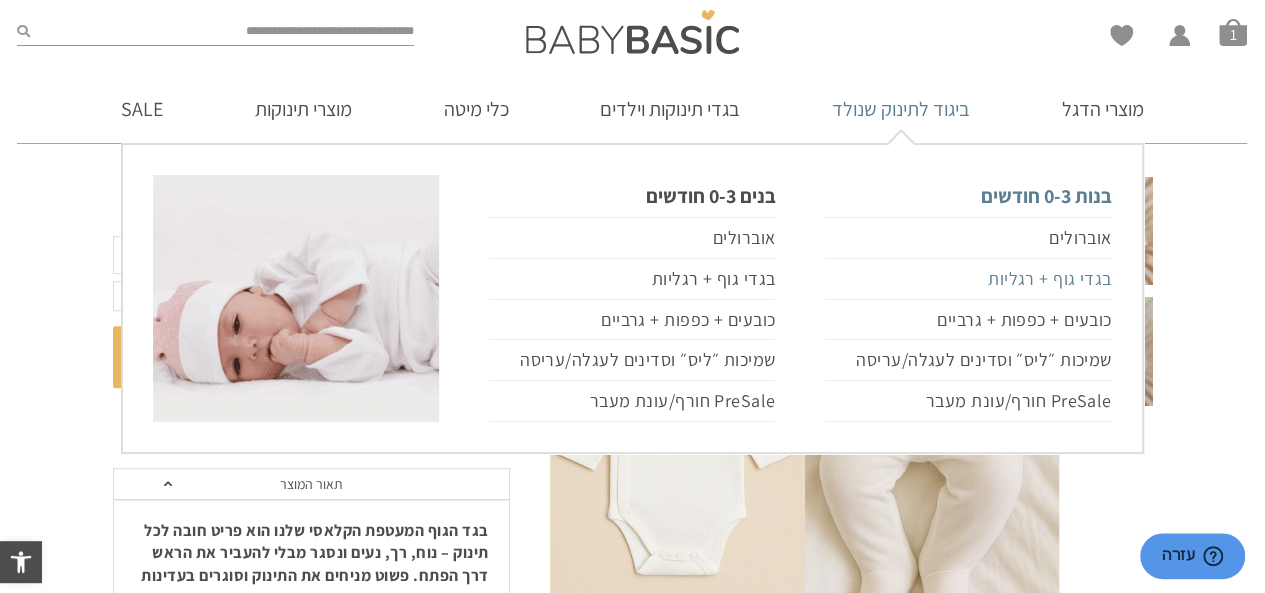 click on "בגדי גוף + רגליות" at bounding box center (968, 279) 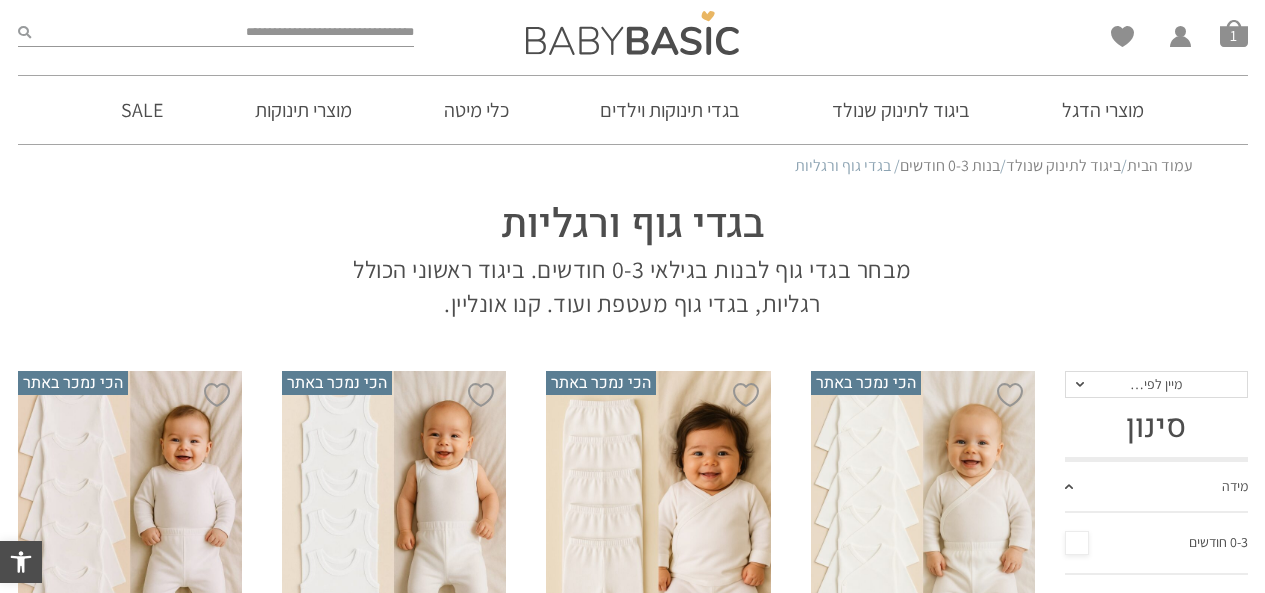 scroll, scrollTop: 0, scrollLeft: 0, axis: both 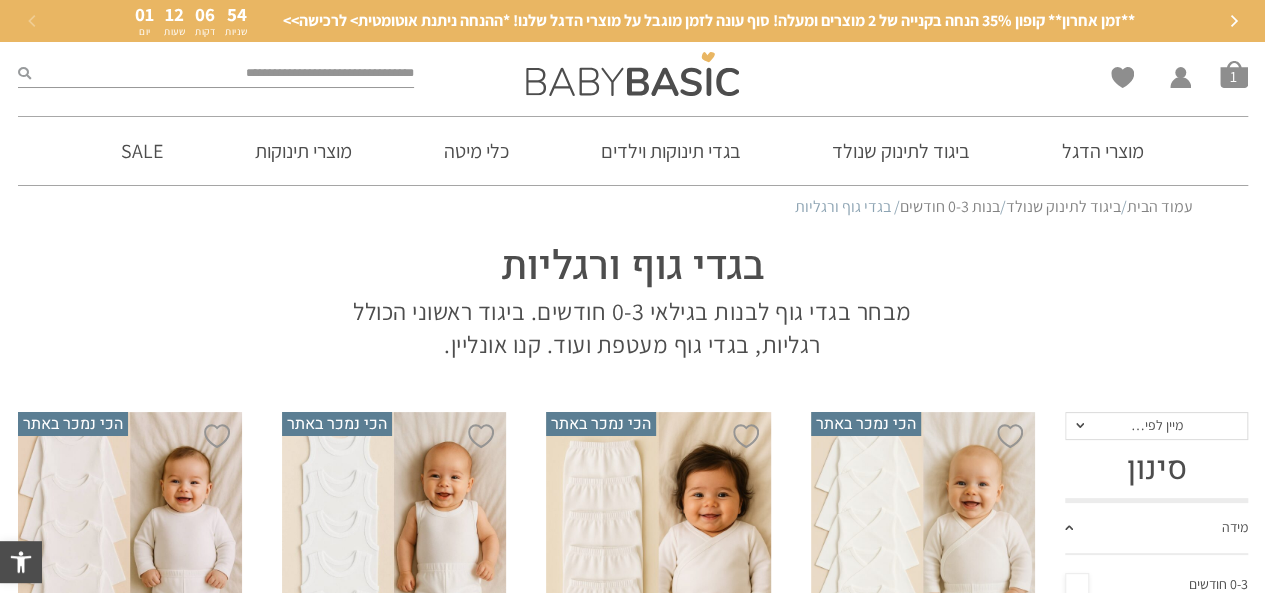 click on "x
בחירת סוג בד
טריקו (עונת מעבר/קיץ)
פלנל (חורף)" at bounding box center [658, 580] 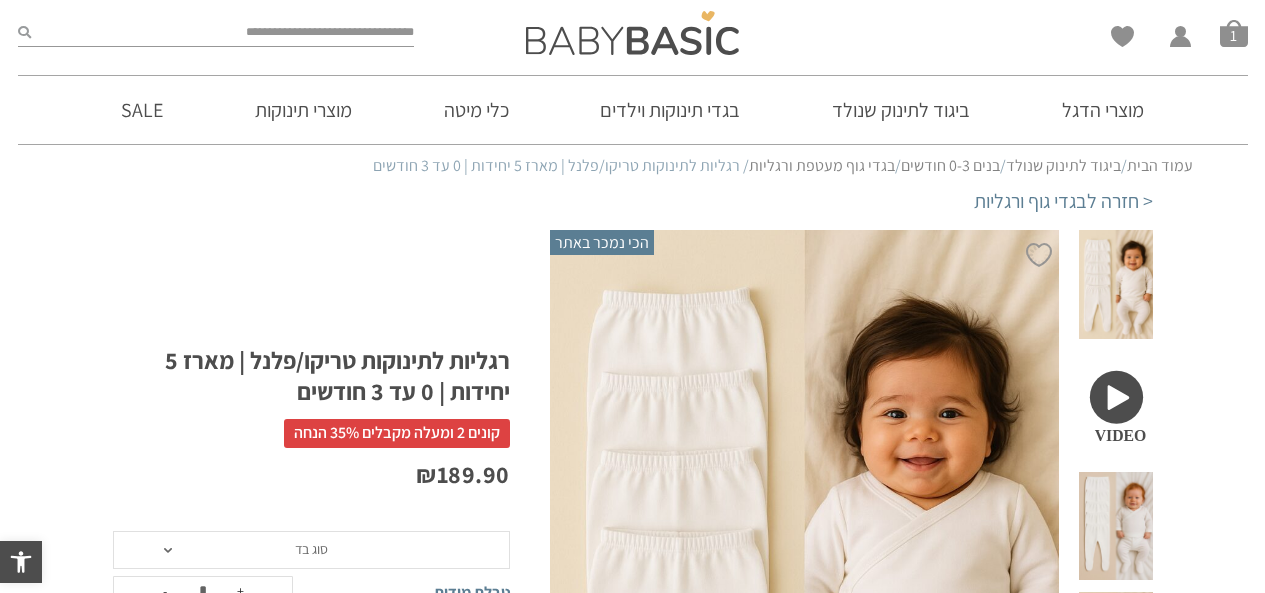 scroll, scrollTop: 0, scrollLeft: 0, axis: both 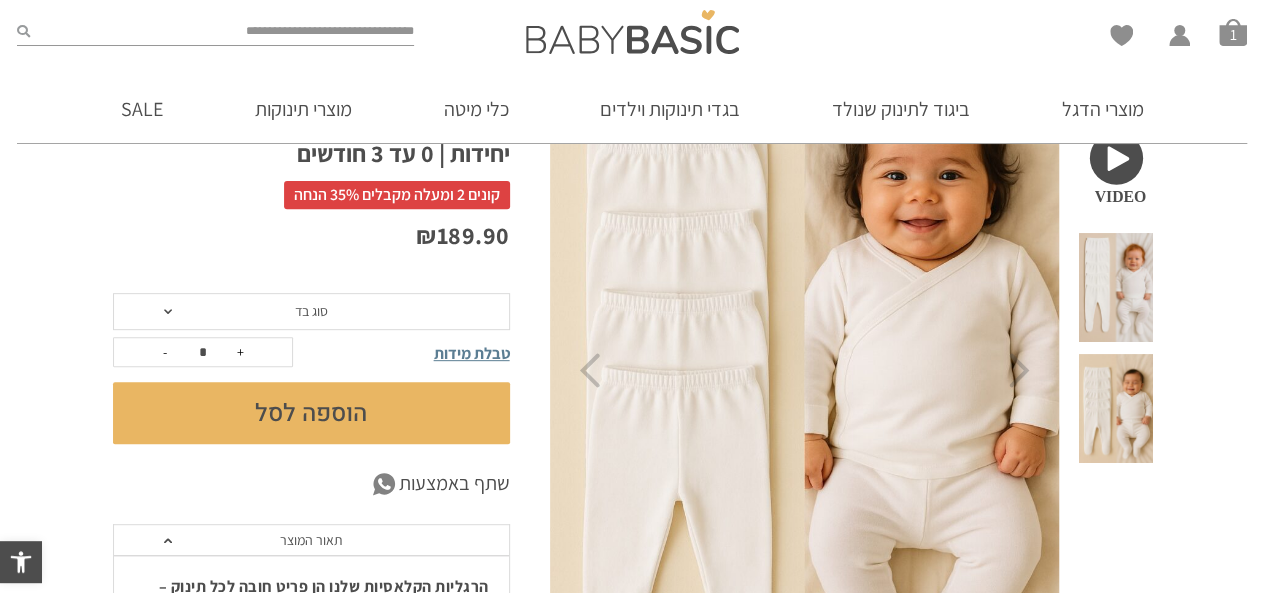 click on "סוג בד" at bounding box center [311, 312] 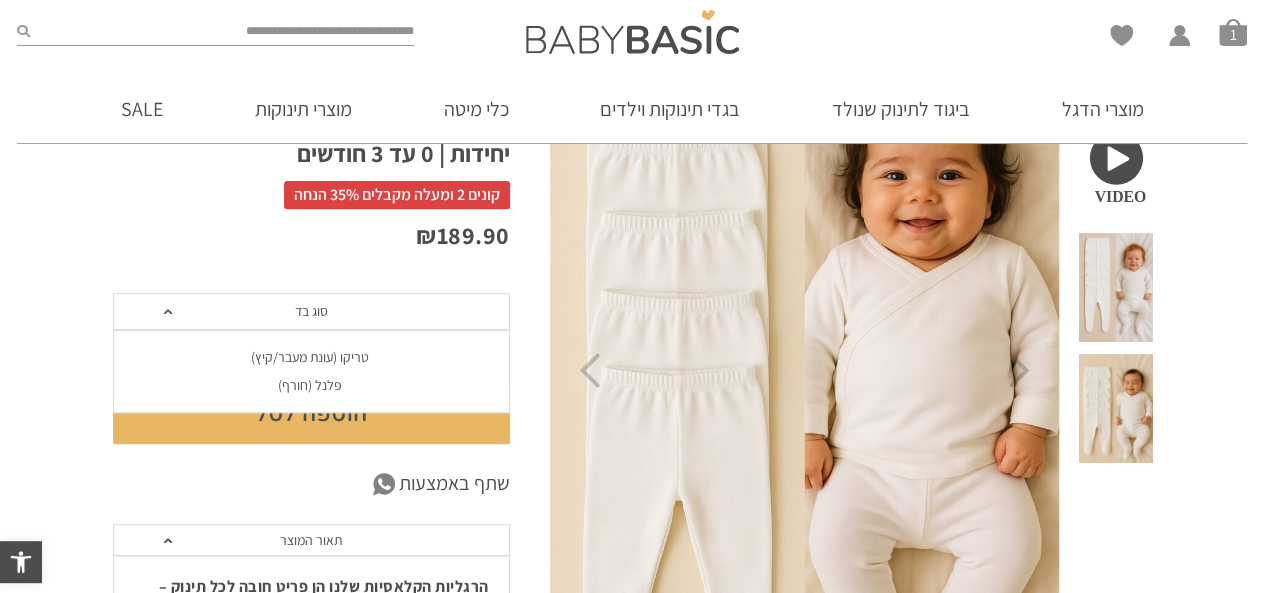 scroll, scrollTop: 0, scrollLeft: 0, axis: both 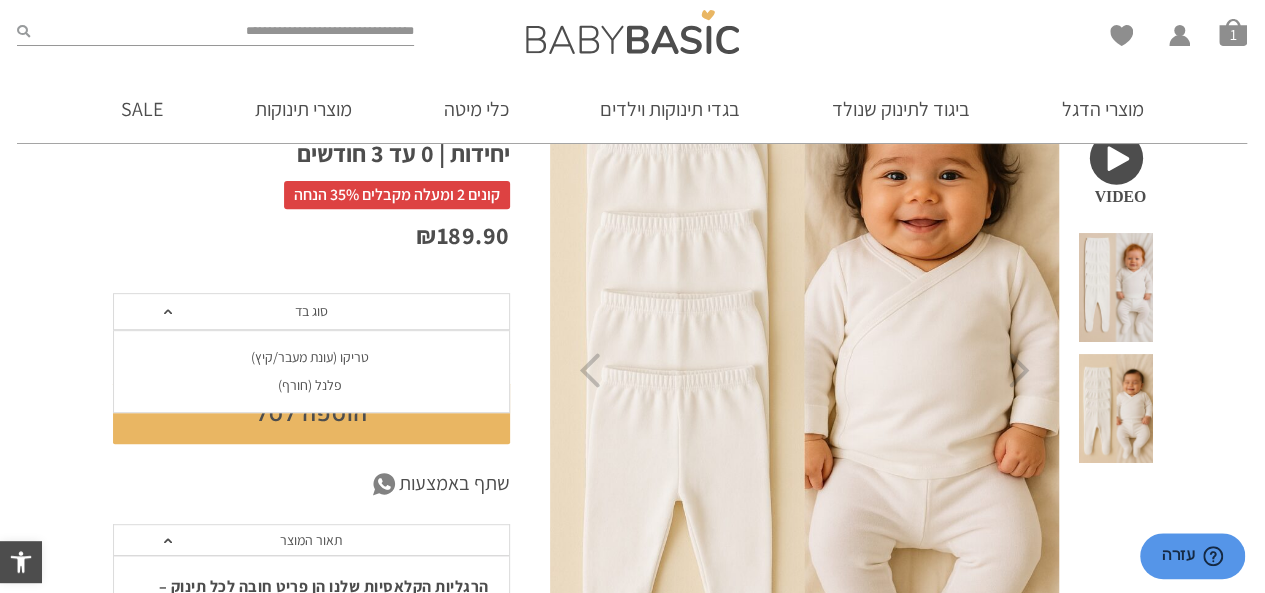click on "טריקו (עונת מעבר/קיץ)" at bounding box center (310, 357) 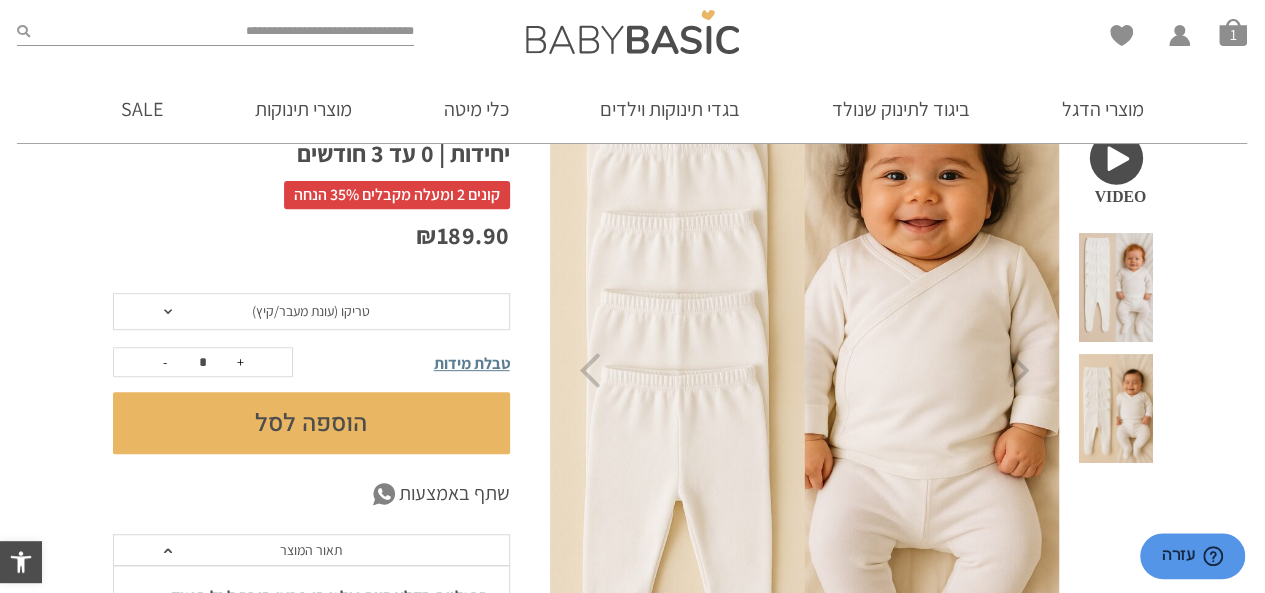 click on "טבלת מידות" at bounding box center [472, 363] 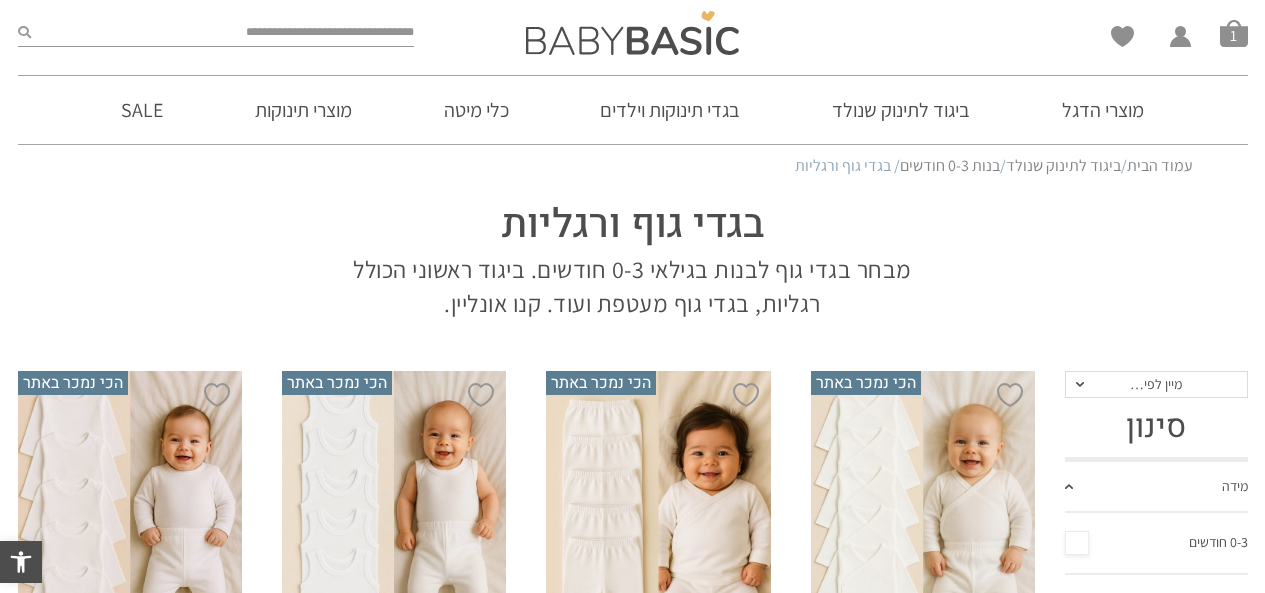 scroll, scrollTop: 0, scrollLeft: 0, axis: both 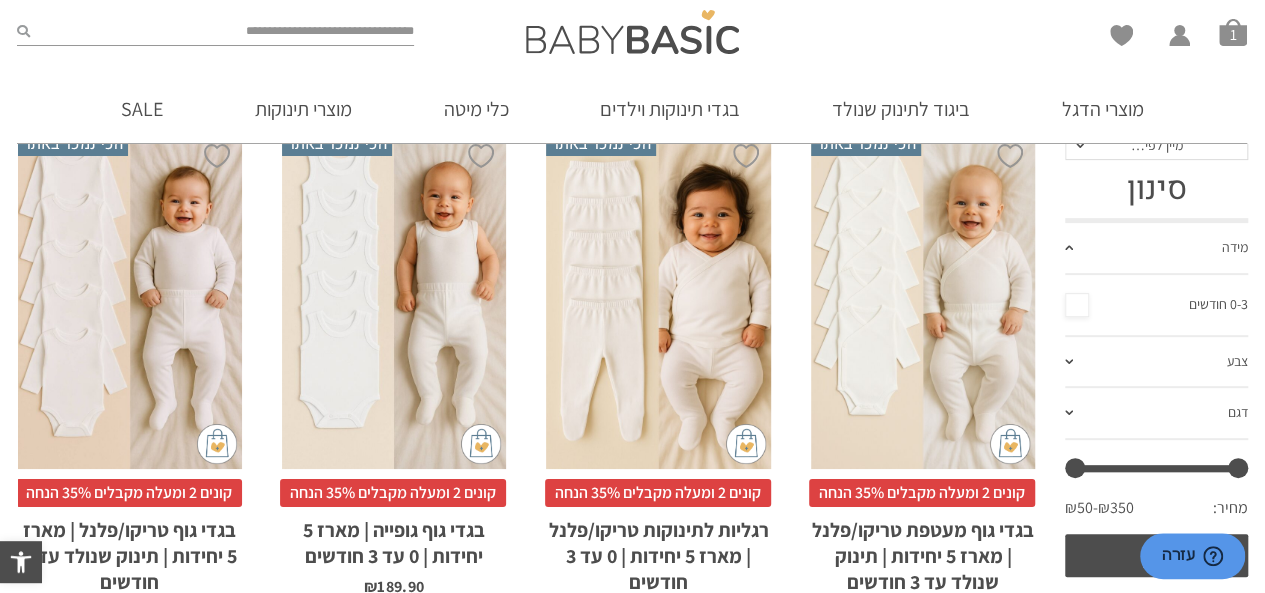 click on "קונים 2 ומעלה מקבלים 35% הנחה" at bounding box center (658, 493) 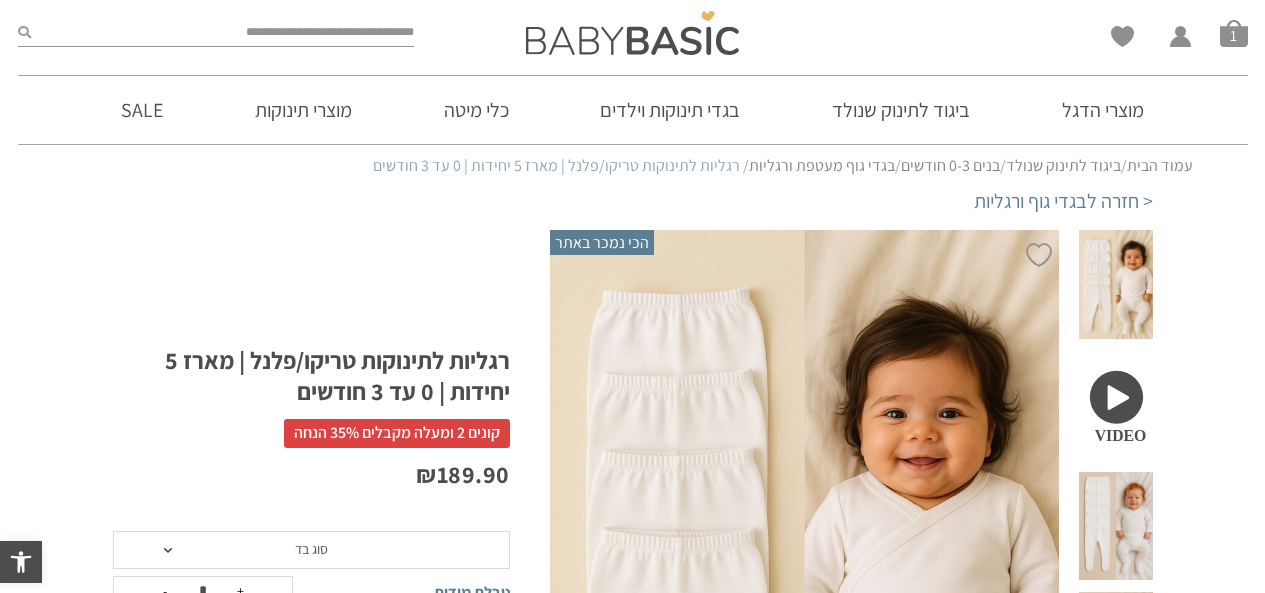 scroll, scrollTop: 0, scrollLeft: 0, axis: both 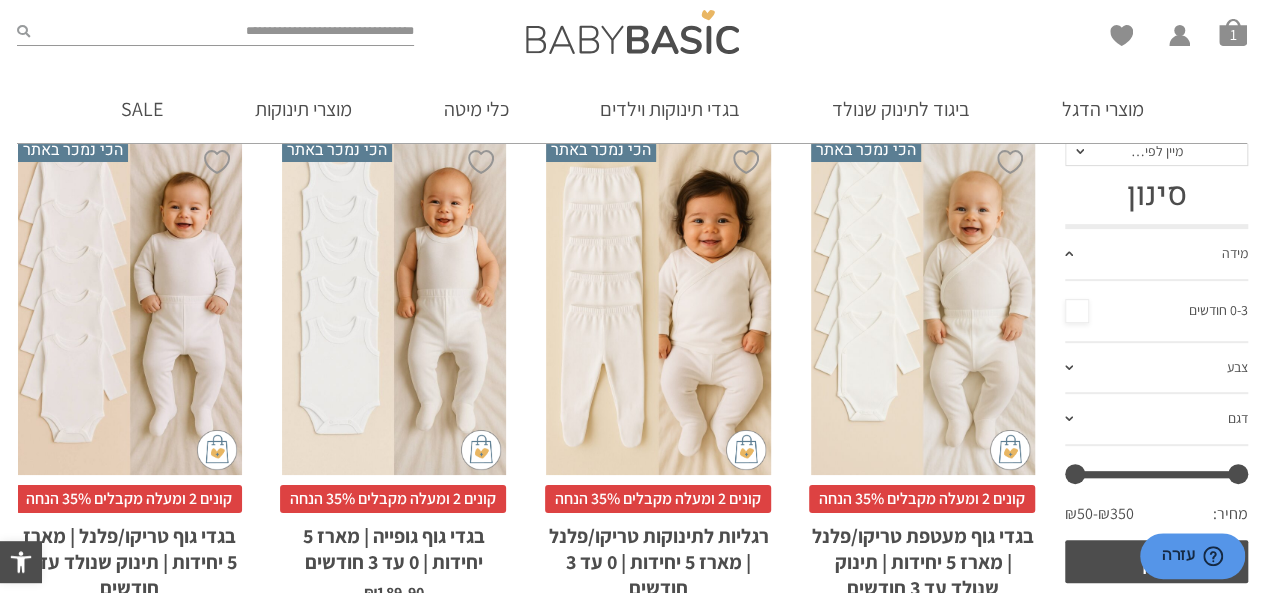 click on "0-3 חודשים" at bounding box center [1156, 311] 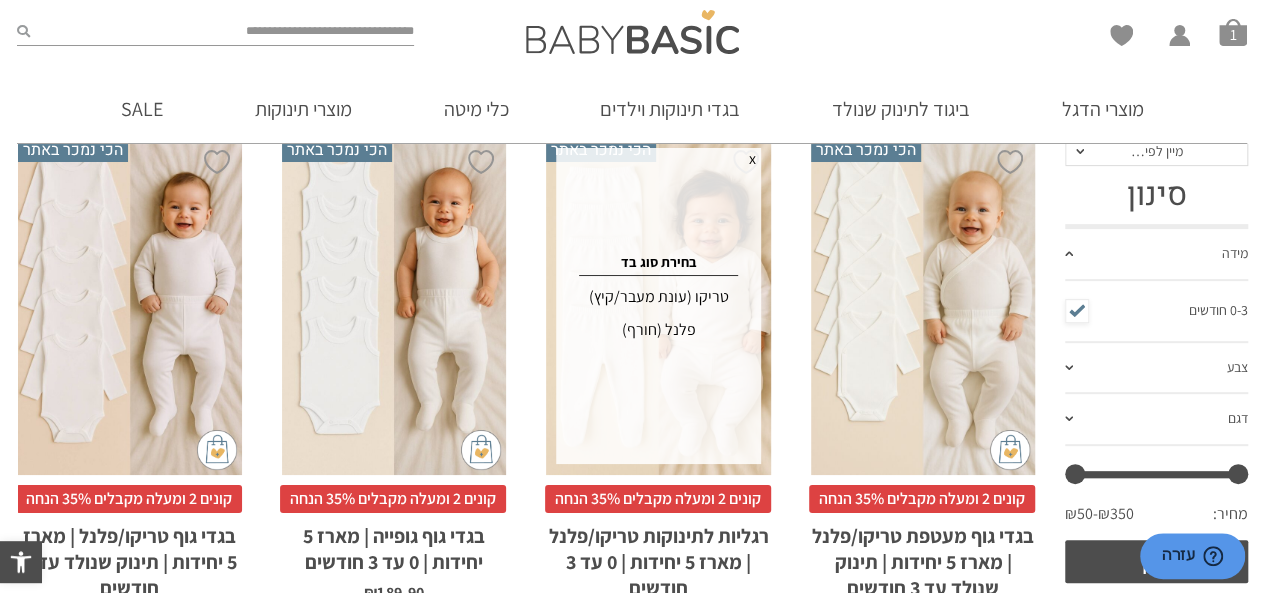 click on "טריקו (עונת מעבר/קיץ)" at bounding box center [658, 297] 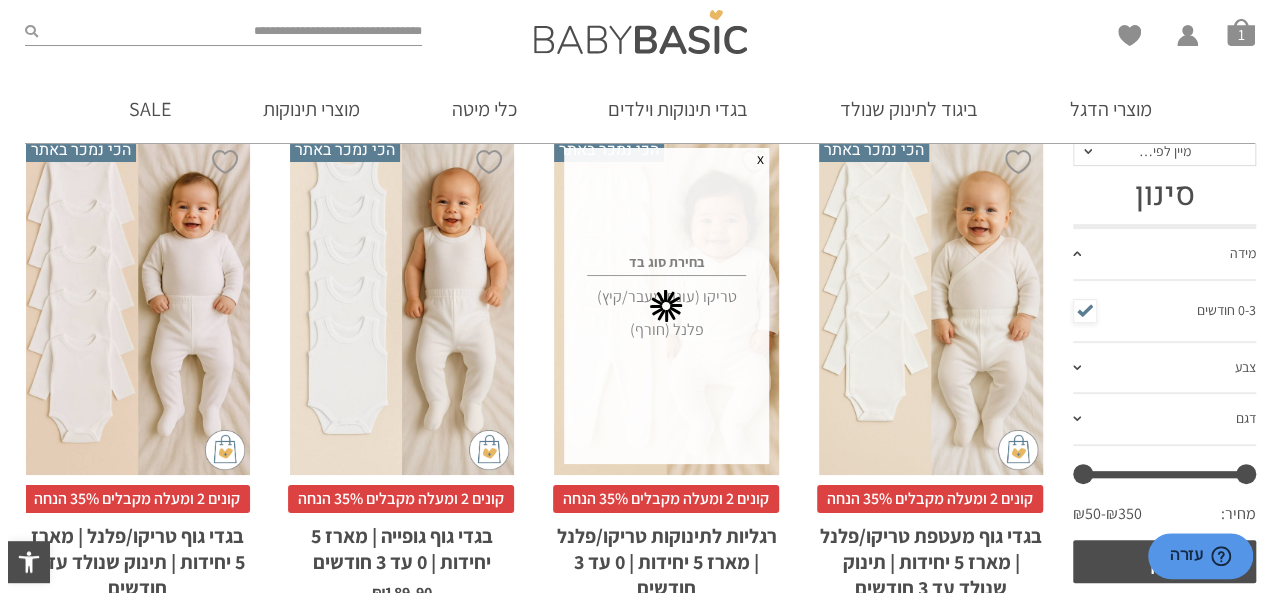 scroll, scrollTop: 0, scrollLeft: 0, axis: both 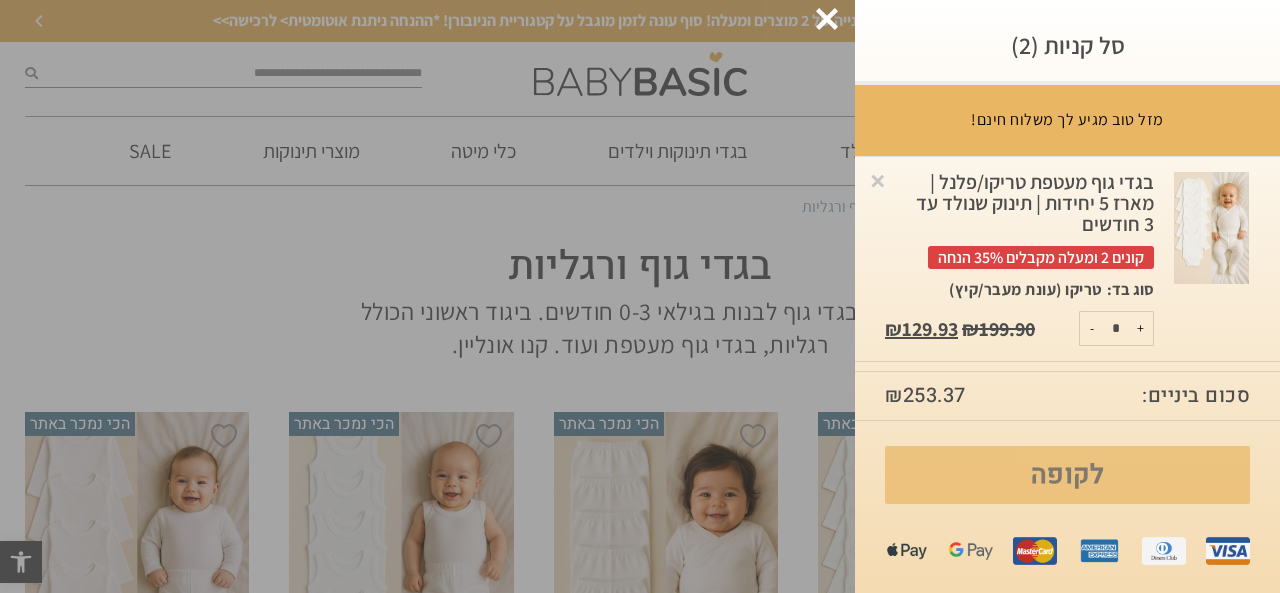 click on "לקופה" at bounding box center (1067, 475) 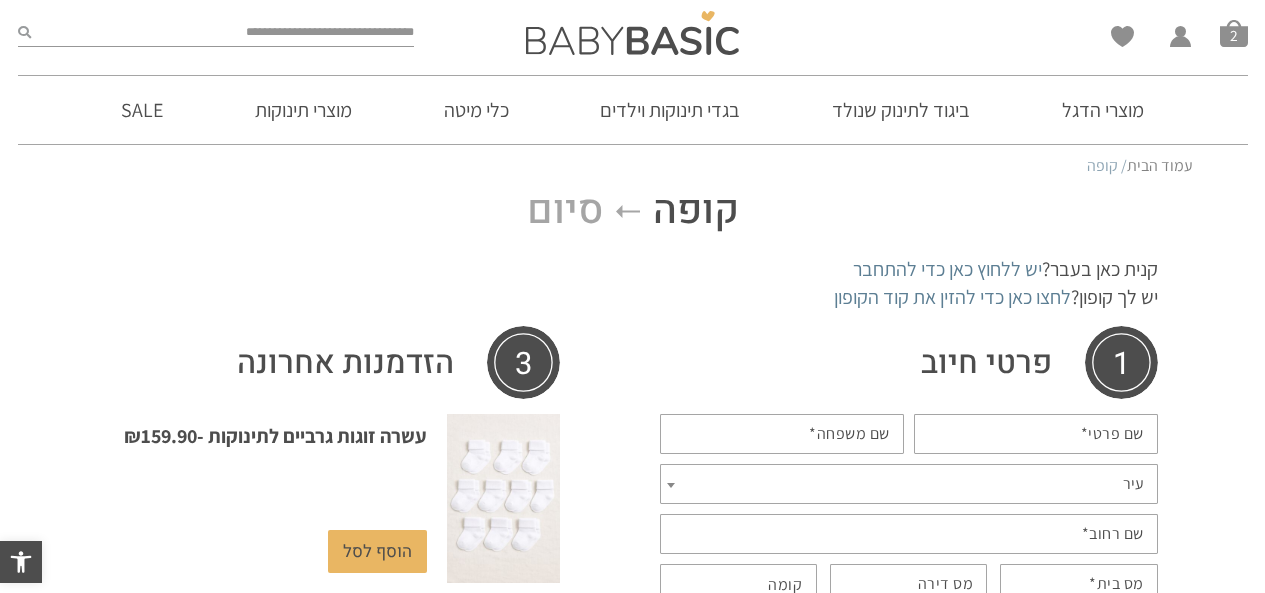 scroll, scrollTop: 0, scrollLeft: 0, axis: both 